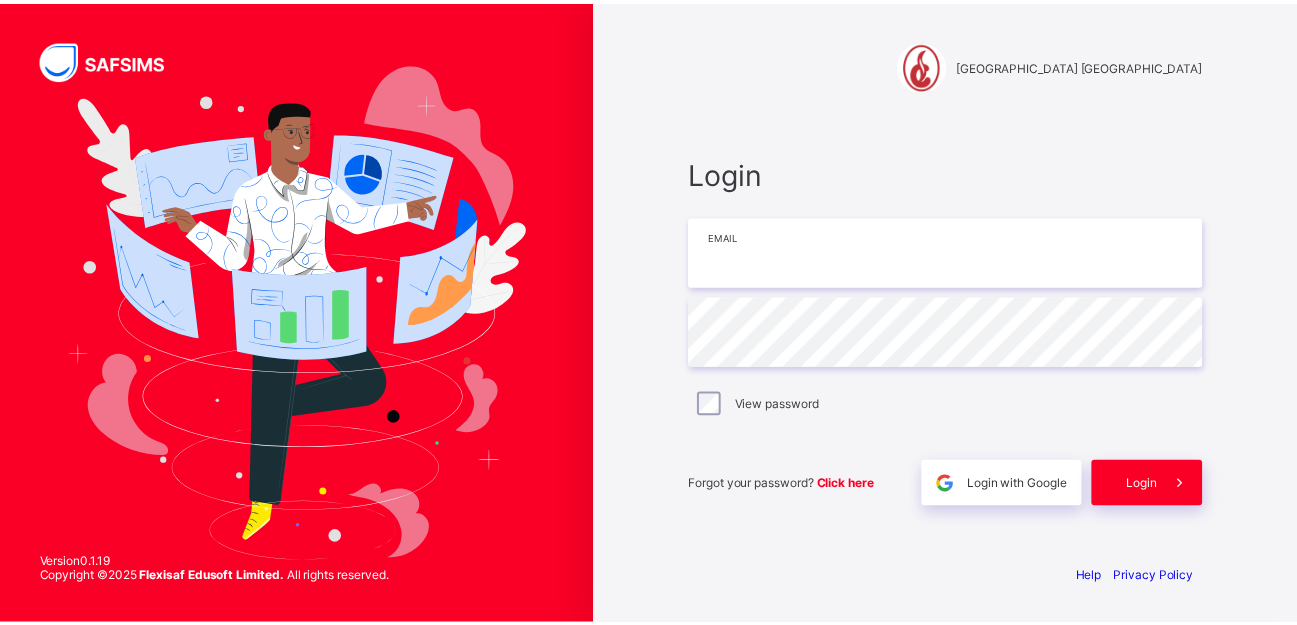 scroll, scrollTop: 0, scrollLeft: 0, axis: both 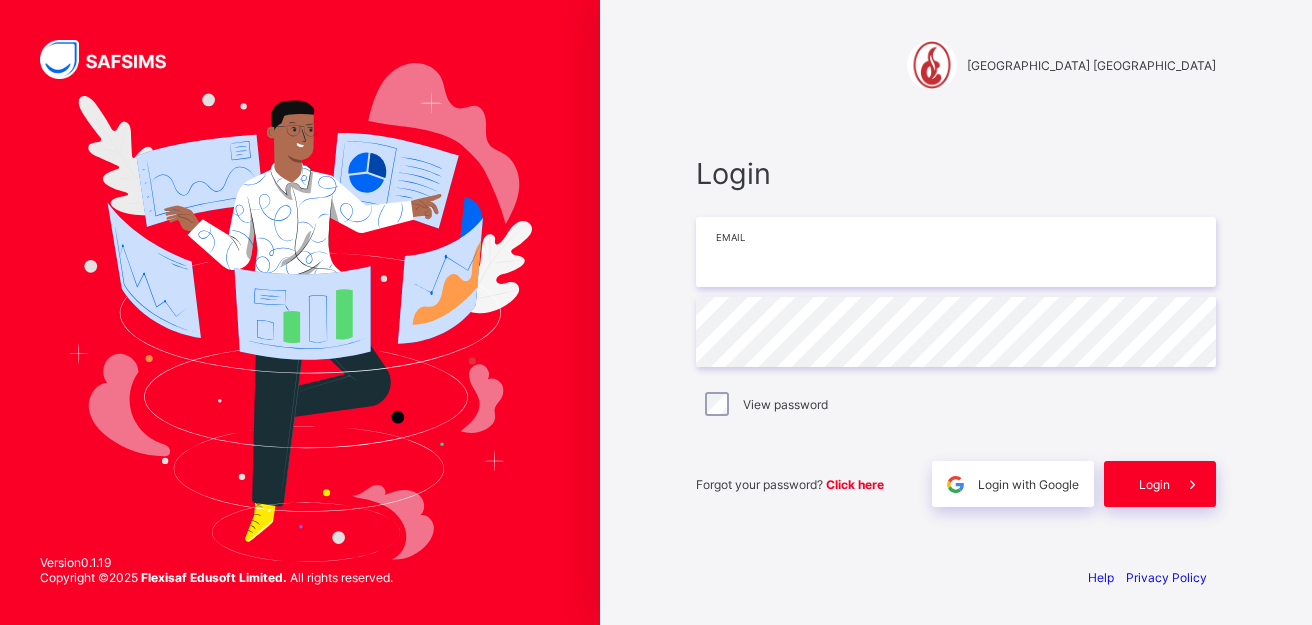 click at bounding box center [956, 252] 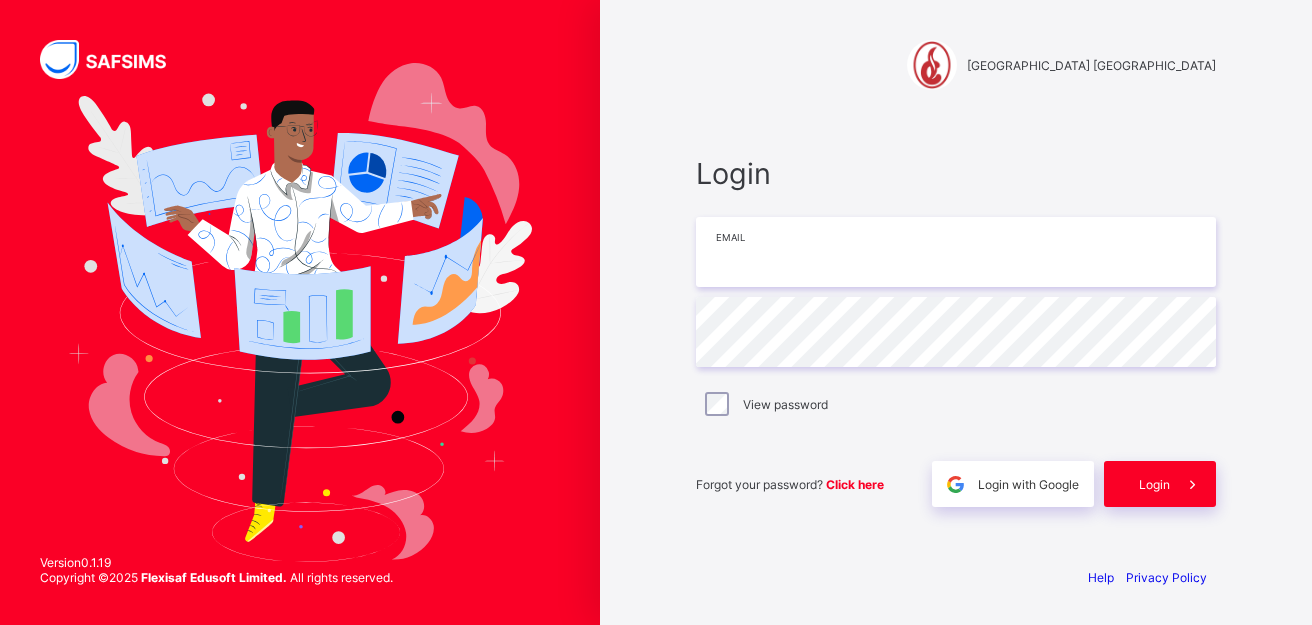 type on "**********" 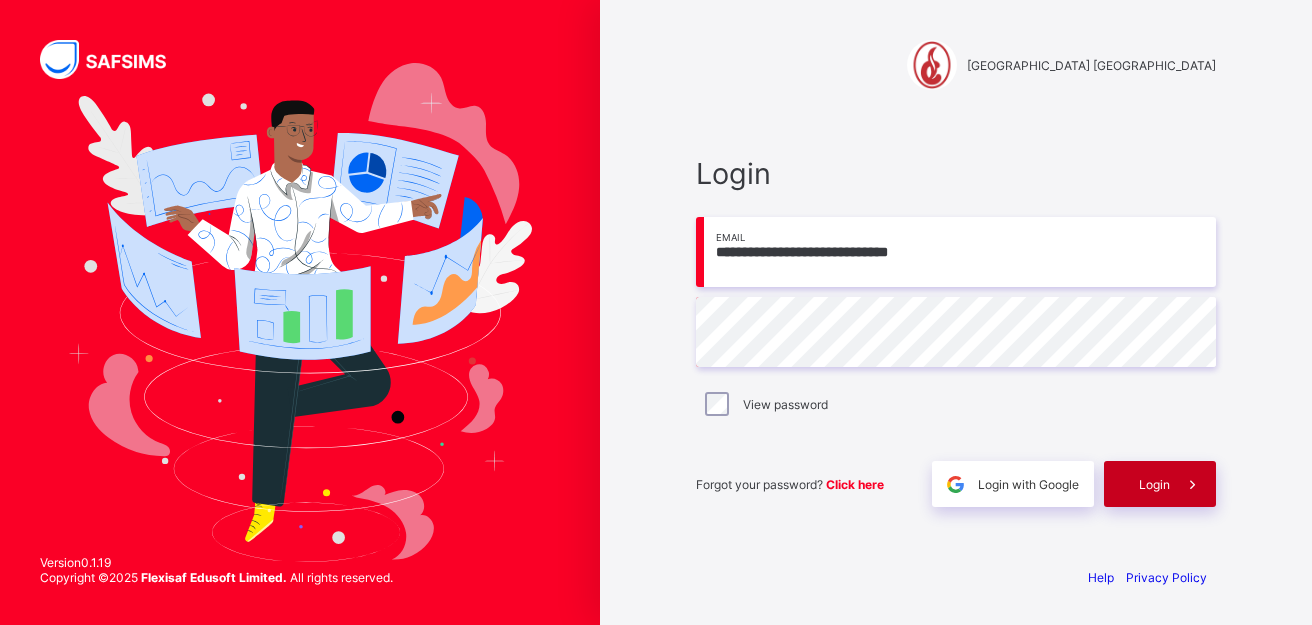click on "Login" at bounding box center (1154, 484) 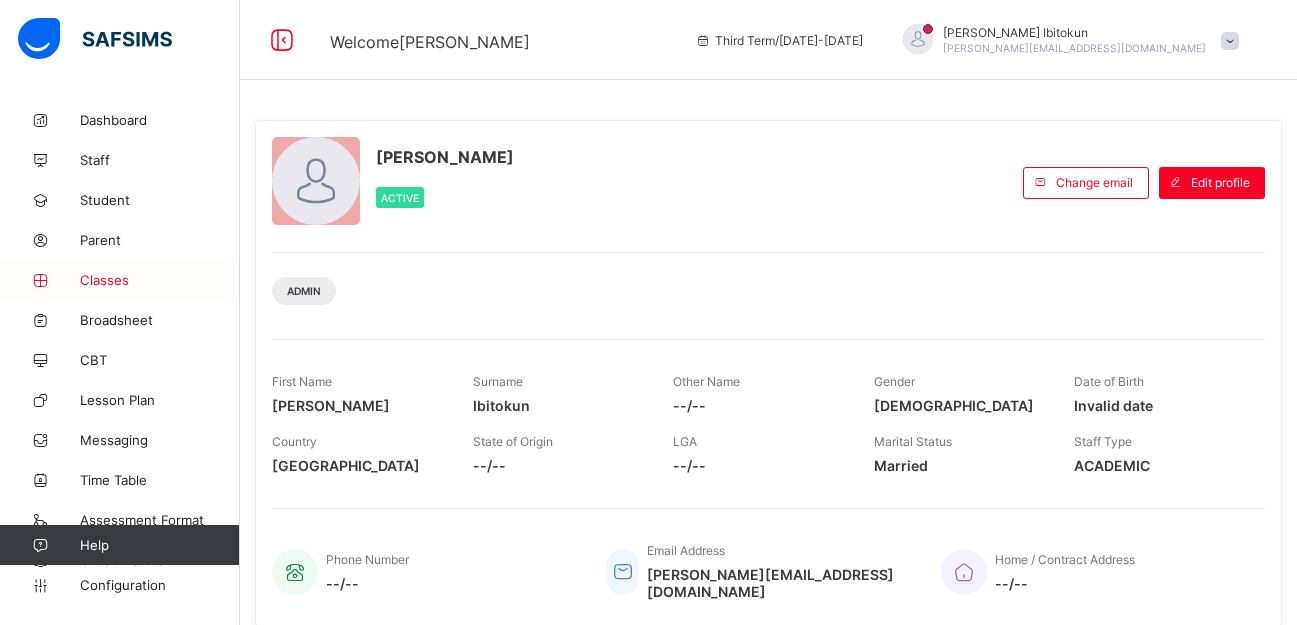 click on "Classes" at bounding box center [160, 280] 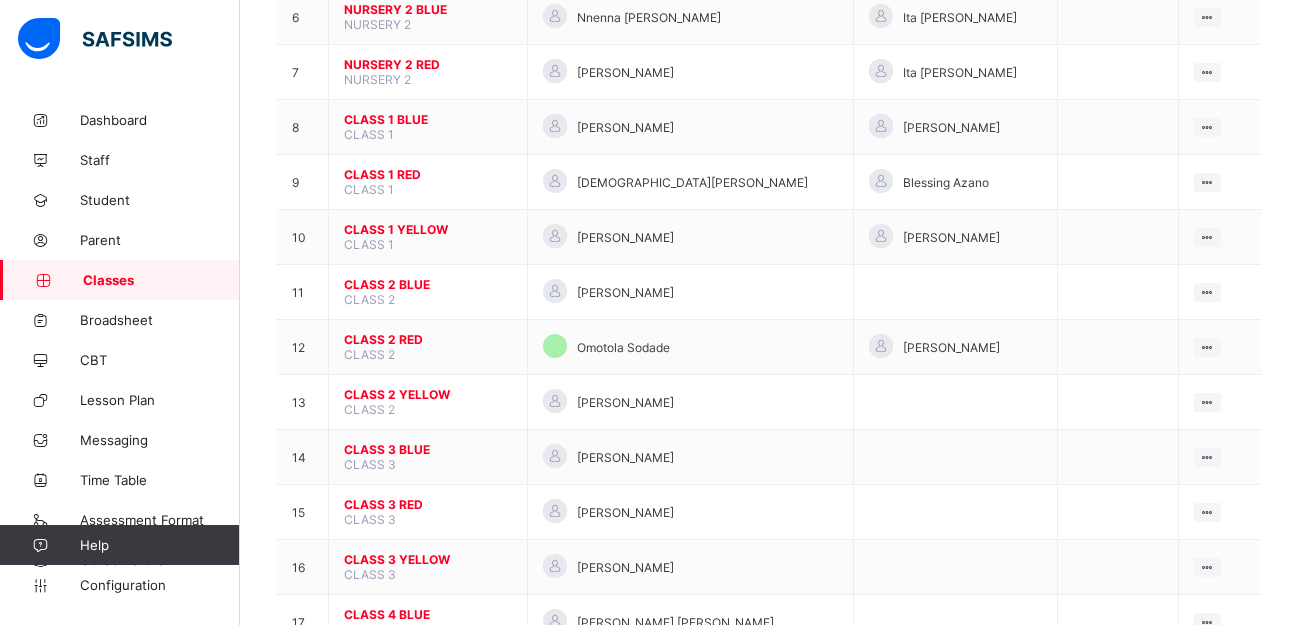 scroll, scrollTop: 560, scrollLeft: 0, axis: vertical 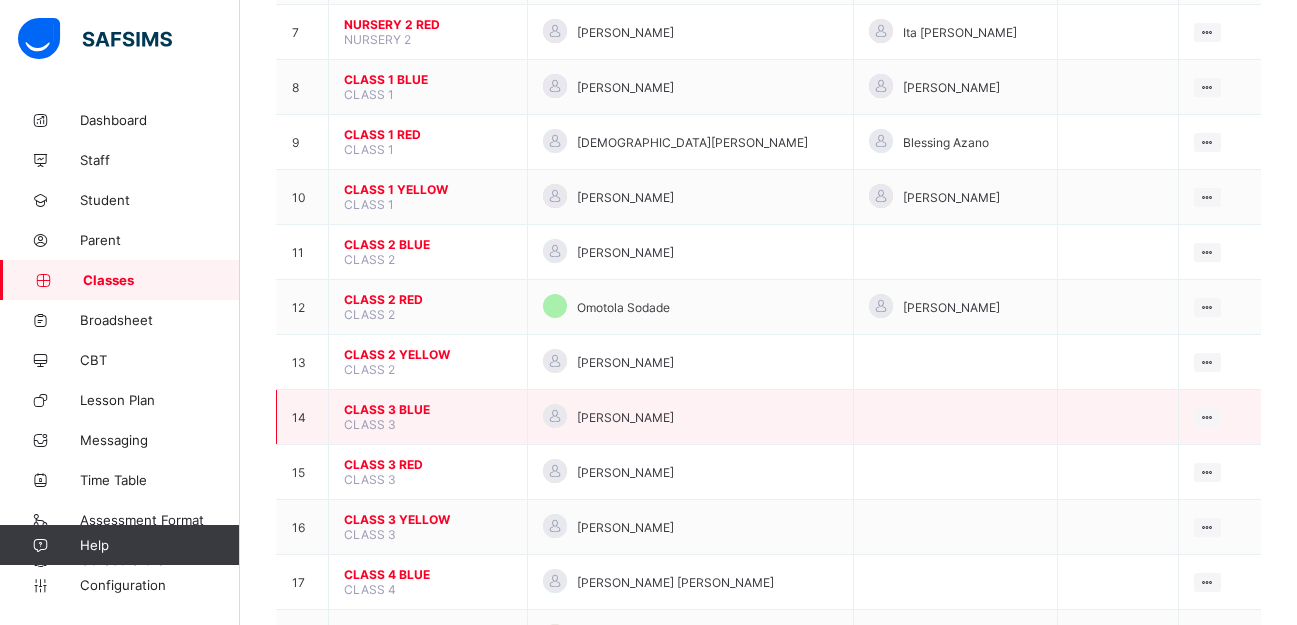 click on "CLASS 3   BLUE" at bounding box center (428, 409) 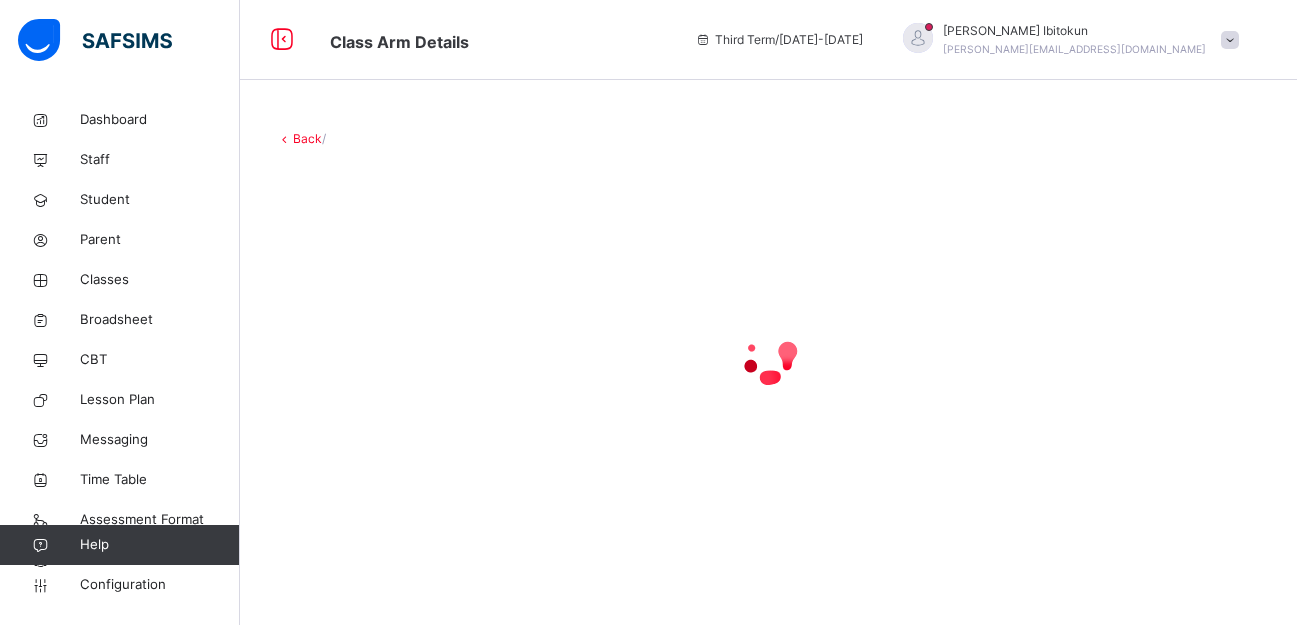 scroll, scrollTop: 0, scrollLeft: 0, axis: both 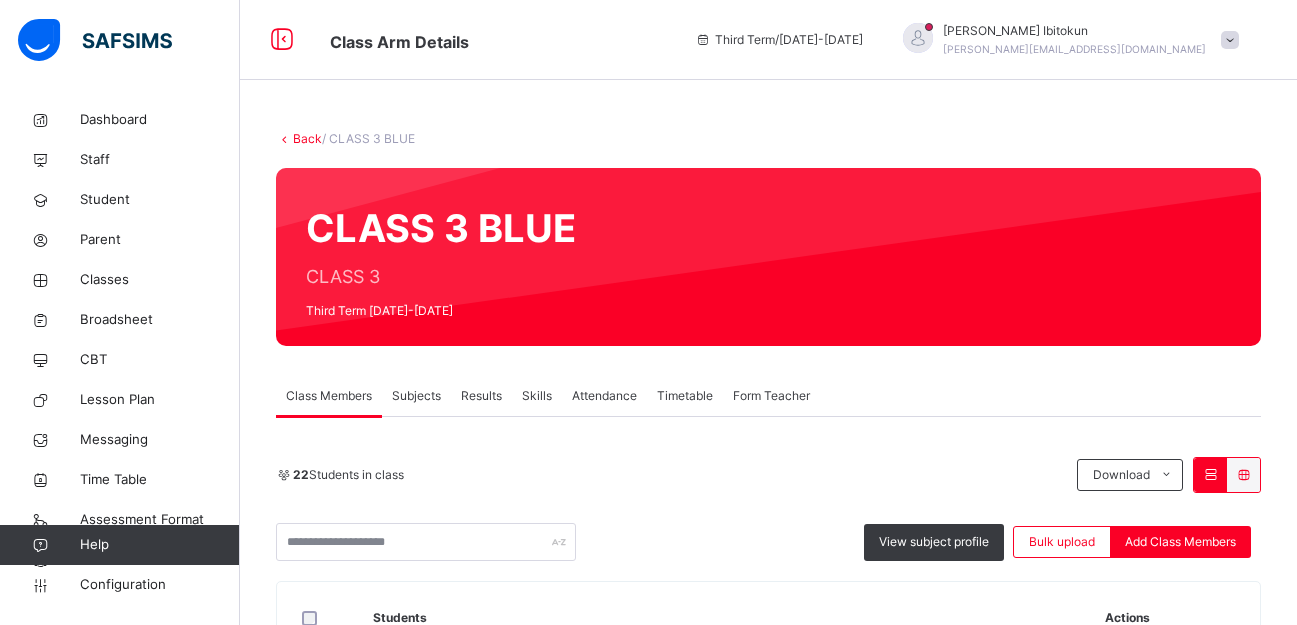 click on "Subjects" at bounding box center (416, 396) 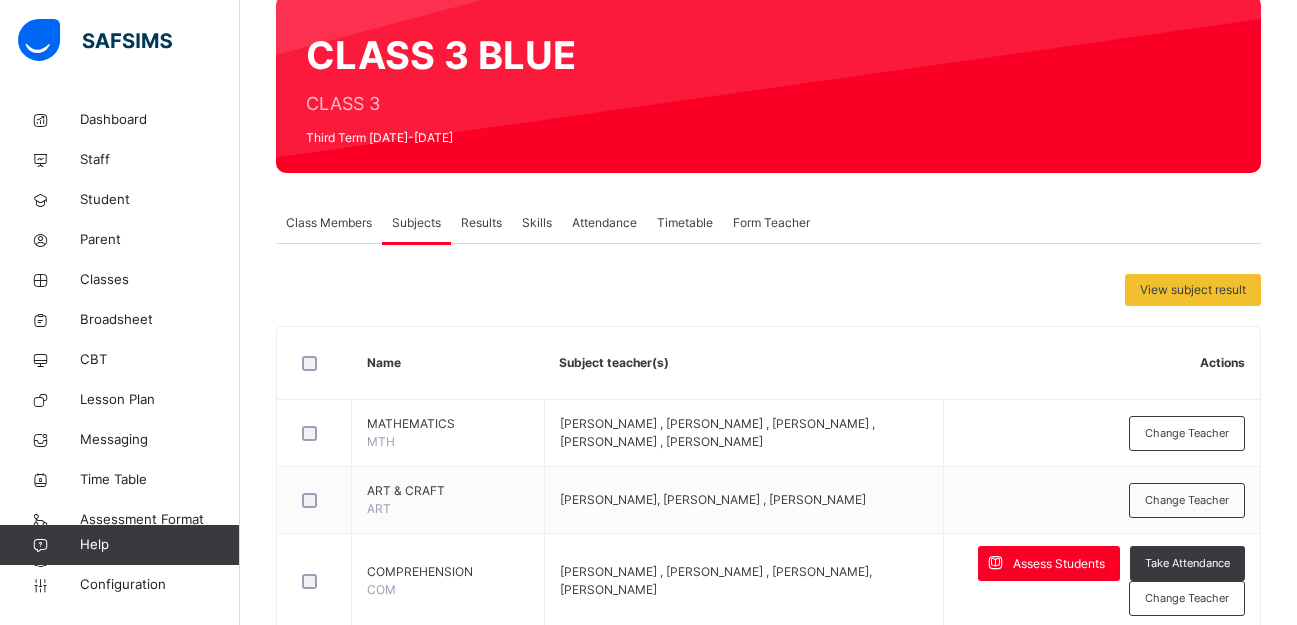 scroll, scrollTop: 480, scrollLeft: 0, axis: vertical 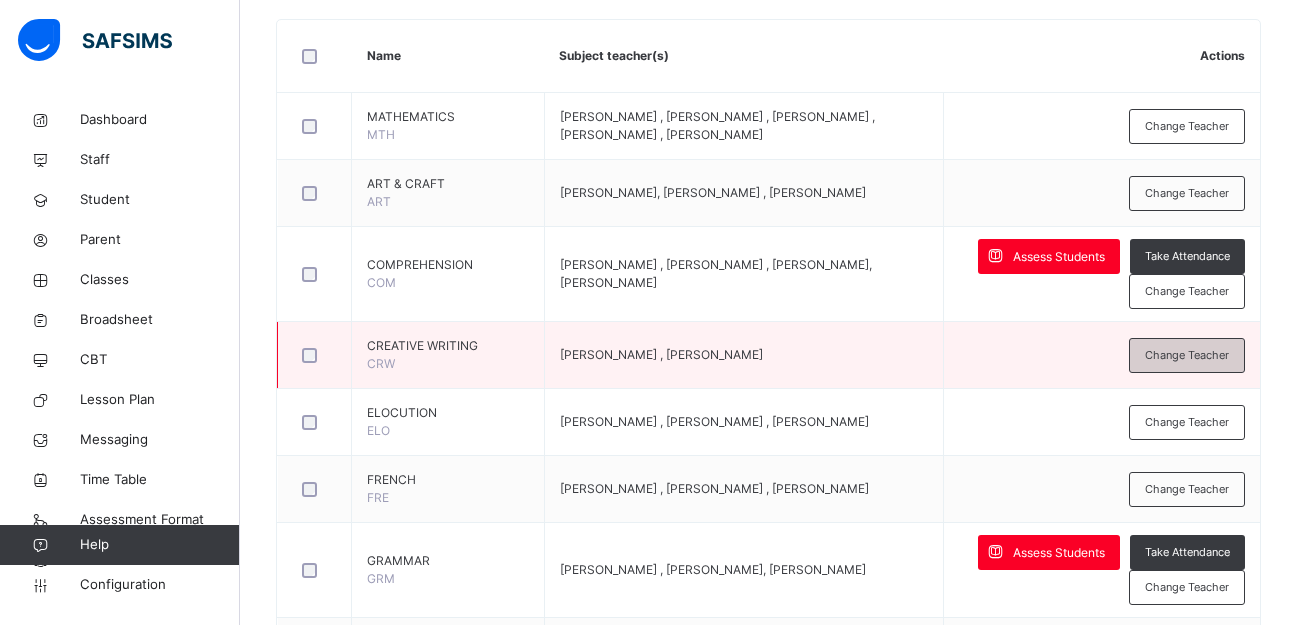 click on "Change Teacher" at bounding box center [1187, 355] 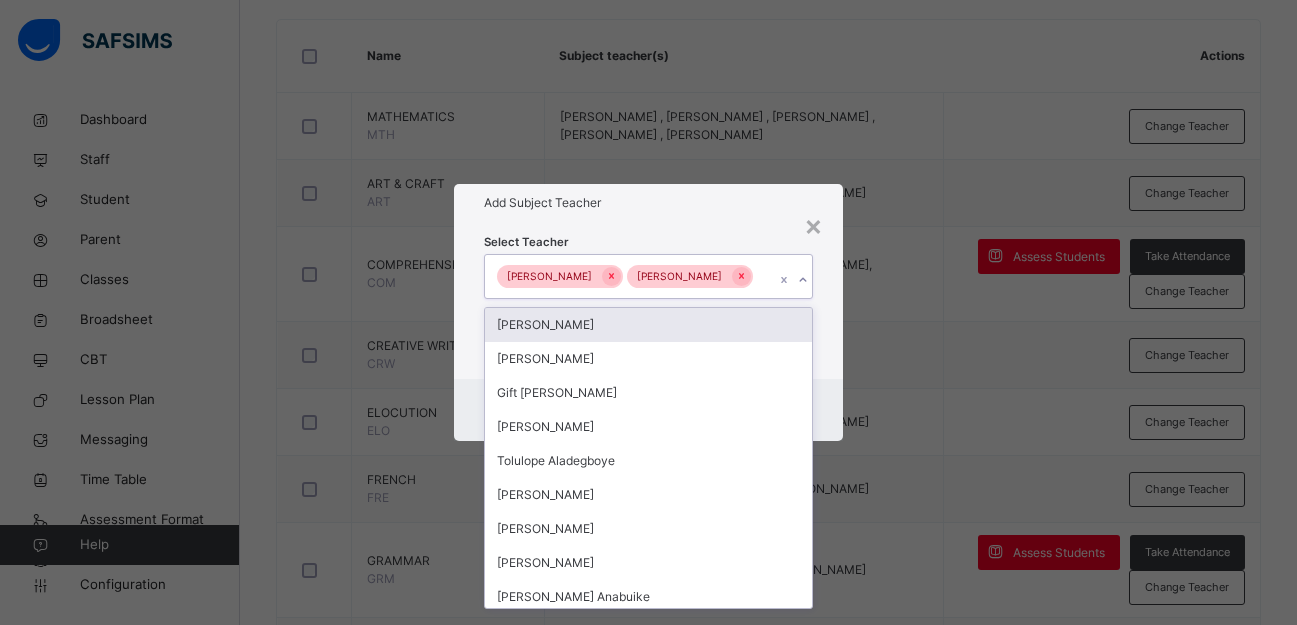 click on "[PERSON_NAME]  [PERSON_NAME]" at bounding box center (629, 276) 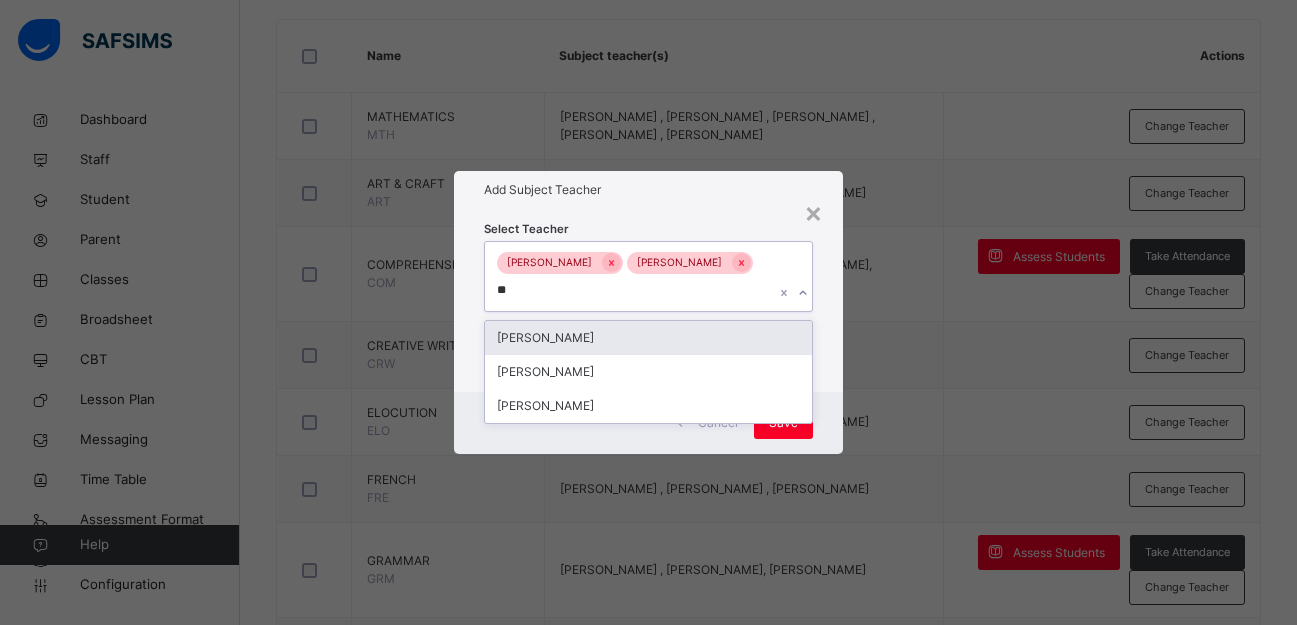 type on "***" 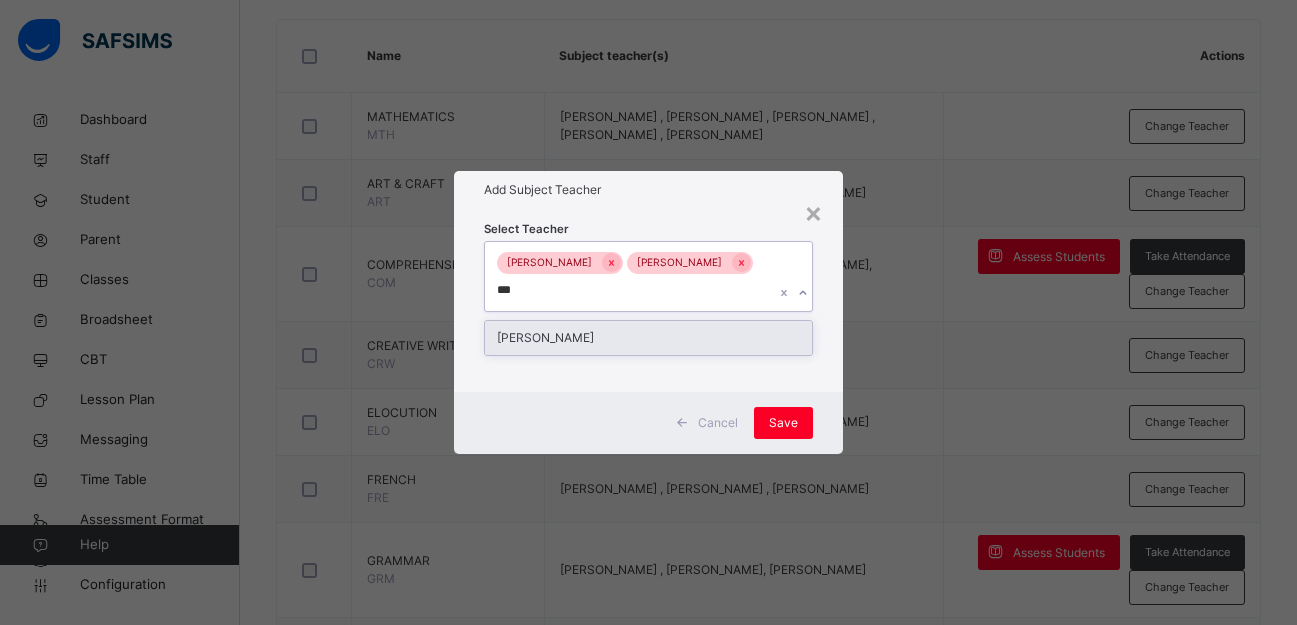 click on "[PERSON_NAME]" at bounding box center [648, 338] 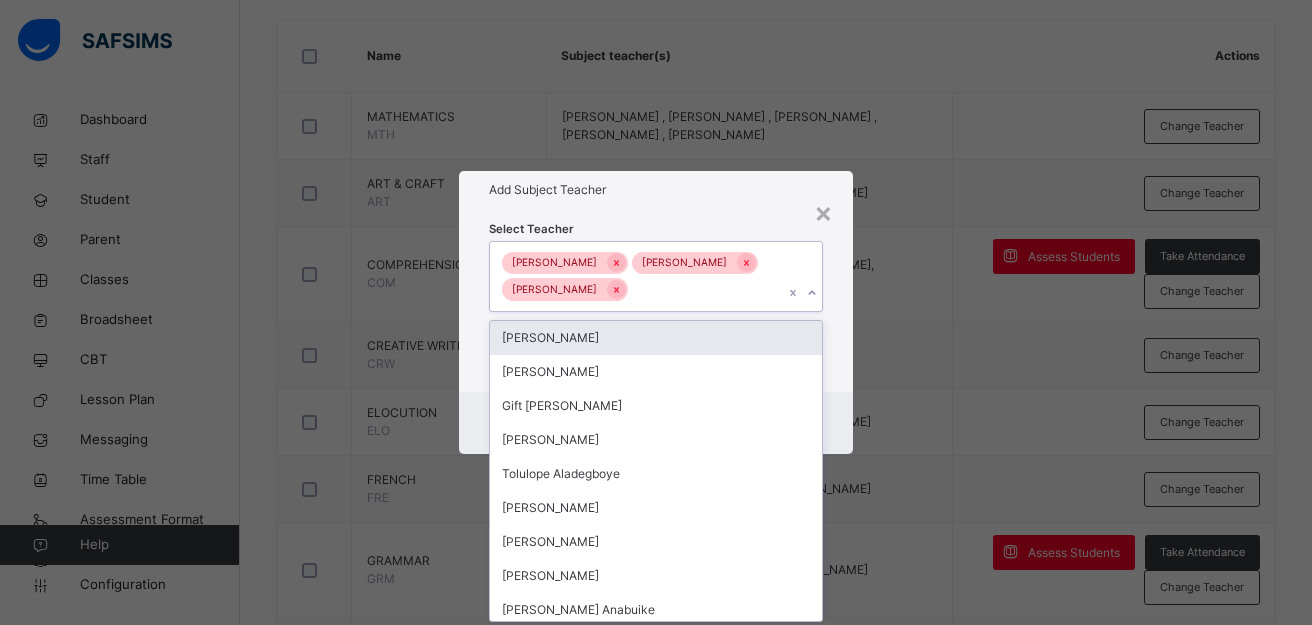 click on "Select Teacher   option [PERSON_NAME], selected.    option [PERSON_NAME] focused, 2 of 86. 83 results available. Use Up and Down to choose options, press Enter to select the currently focused option, press Escape to exit the menu, press Tab to select the option and exit the menu. [PERSON_NAME]  [PERSON_NAME]  [PERSON_NAME] [PERSON_NAME] [PERSON_NAME] Gift   [PERSON_NAME] Zaliyha  [PERSON_NAME]  Aladegboye [PERSON_NAME] [PERSON_NAME] [PERSON_NAME] [PERSON_NAME]  Anabuike Precious  Ayanyemi [PERSON_NAME] [PERSON_NAME] [PERSON_NAME] [PERSON_NAME] [PERSON_NAME] [PERSON_NAME] Blessing  [PERSON_NAME]  [PERSON_NAME]  [PERSON_NAME] Co-Curricular  Workspace [PERSON_NAME] Olamide  Asogba [PERSON_NAME] [PERSON_NAME] [PERSON_NAME] Omotola  Sodade [PERSON_NAME]  [PERSON_NAME]  [PERSON_NAME]  [PERSON_NAME]  [PERSON_NAME]  Onome [PERSON_NAME] [PERSON_NAME] Ifeoluwatomi  [PERSON_NAME]" at bounding box center [656, 300] 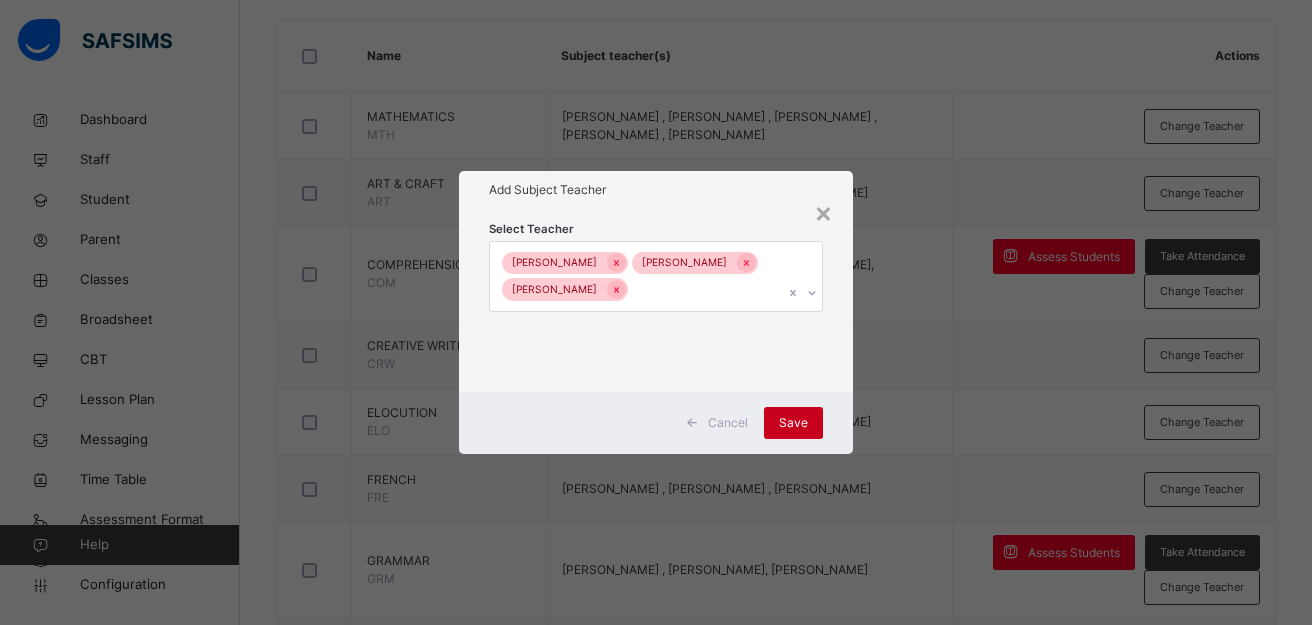 click on "Save" at bounding box center [793, 423] 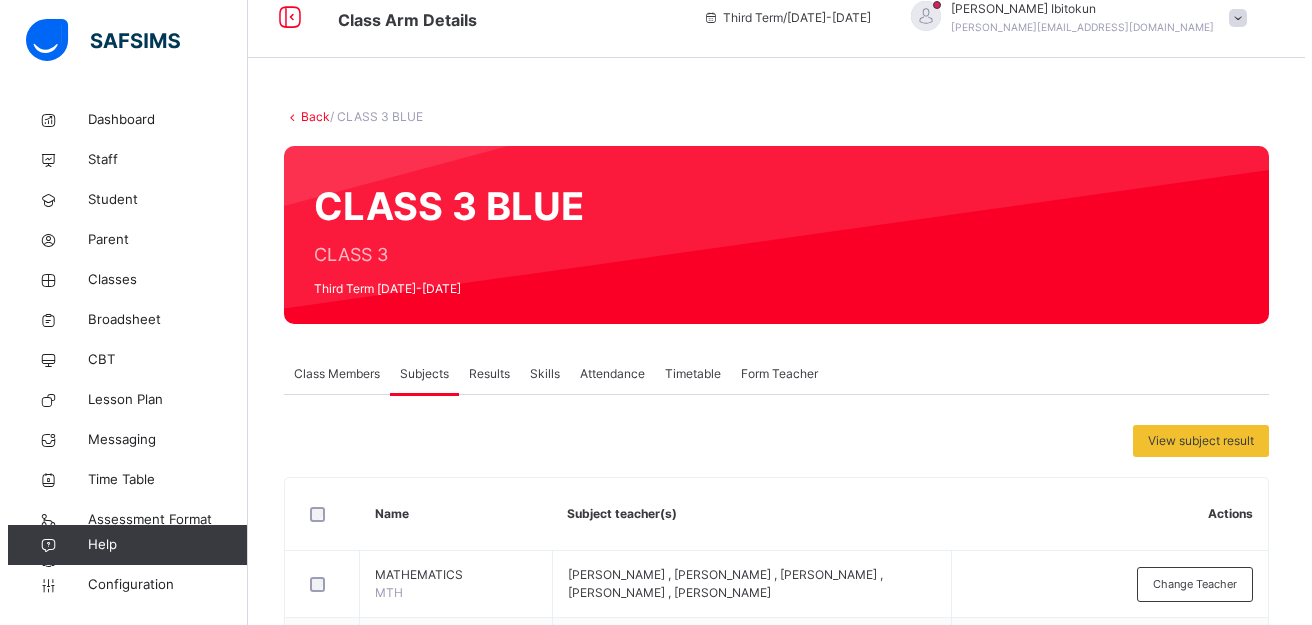 scroll, scrollTop: 0, scrollLeft: 0, axis: both 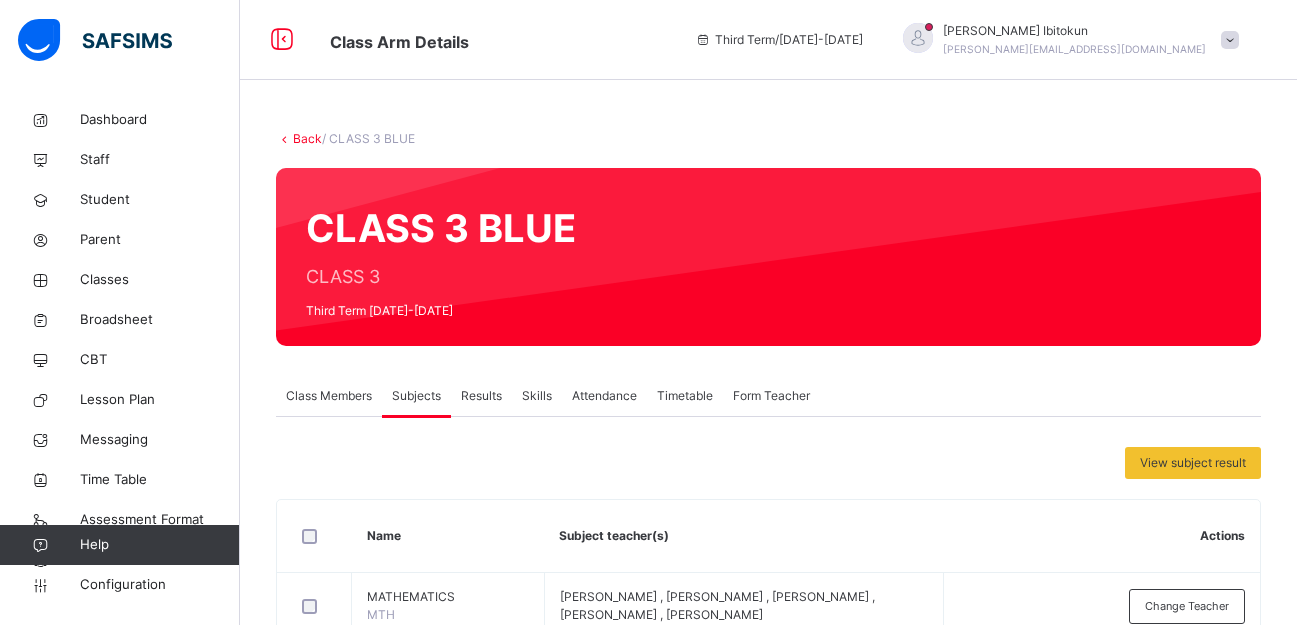 click on "Olufemi   Ibitokun [EMAIL_ADDRESS][DOMAIN_NAME]" at bounding box center [1066, 40] 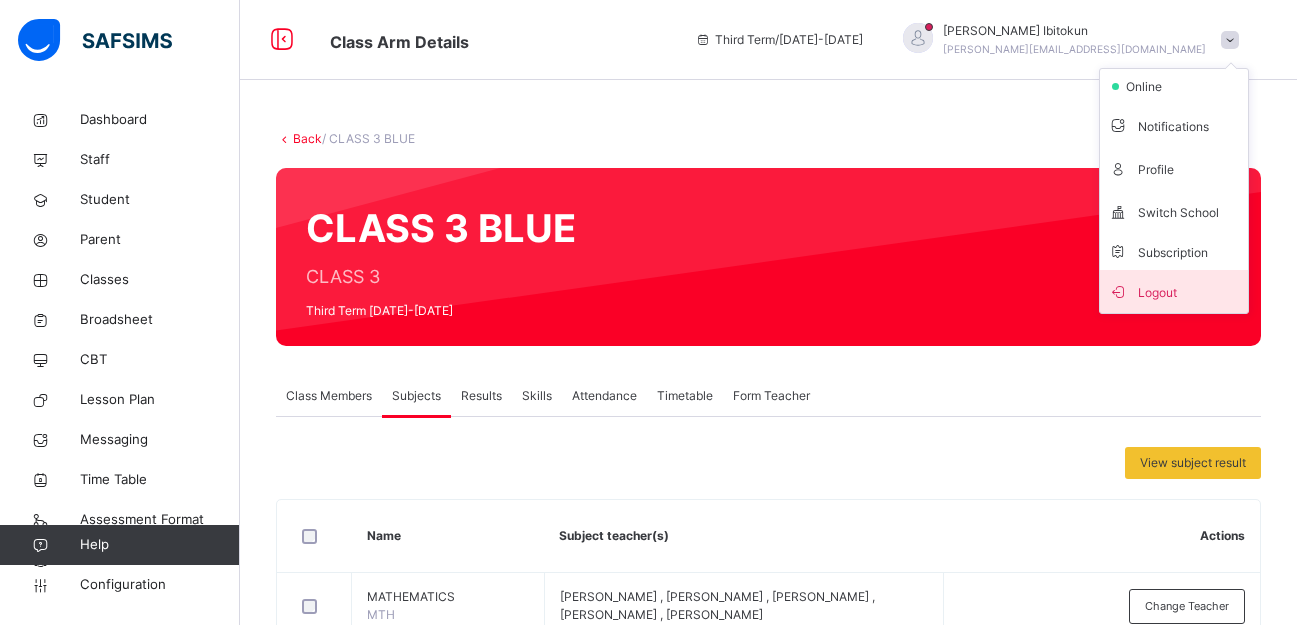 click on "Logout" at bounding box center [1174, 291] 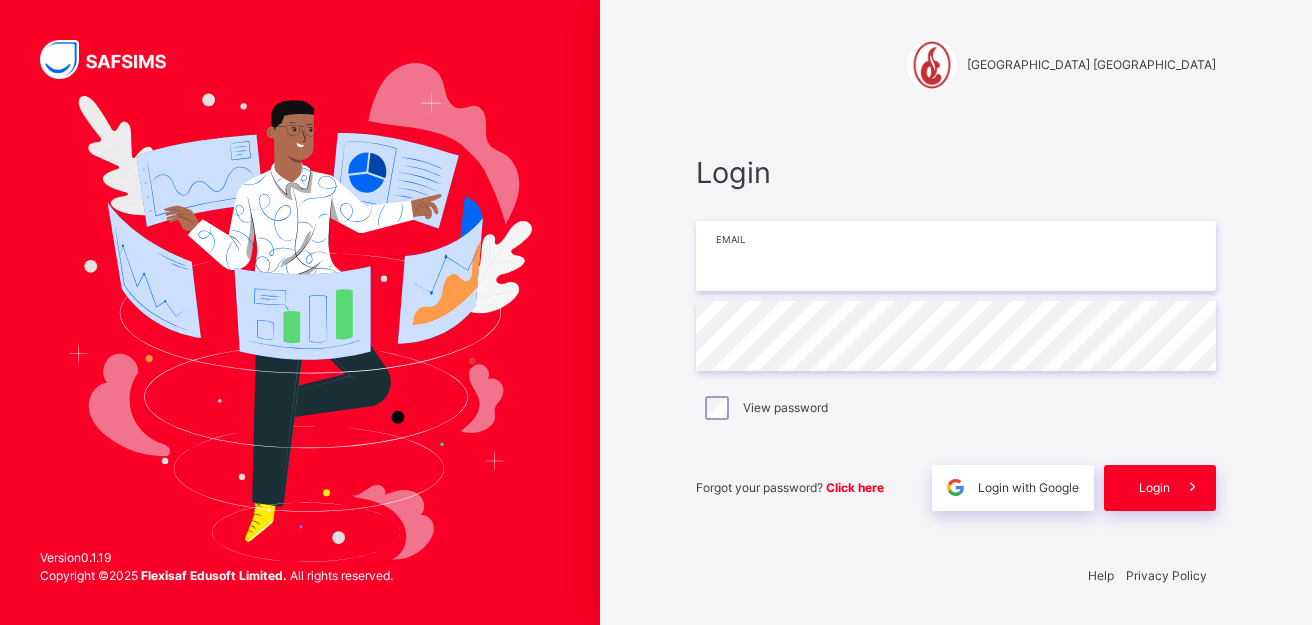 click at bounding box center [956, 256] 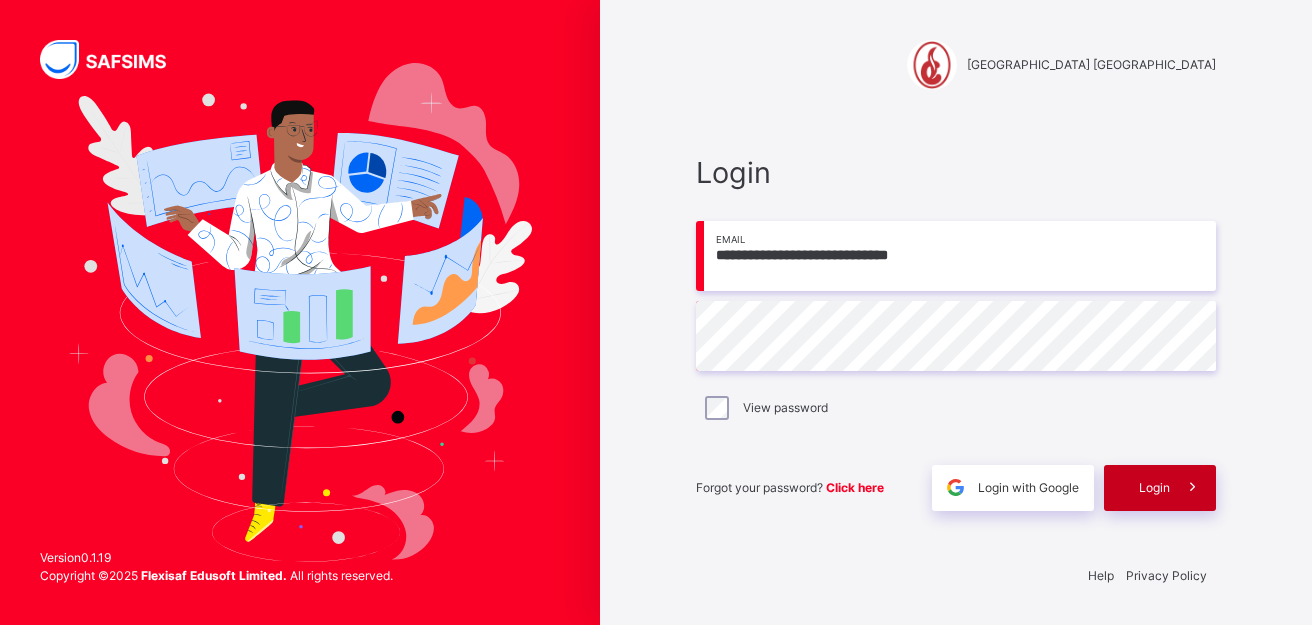 click on "Login" at bounding box center (1154, 488) 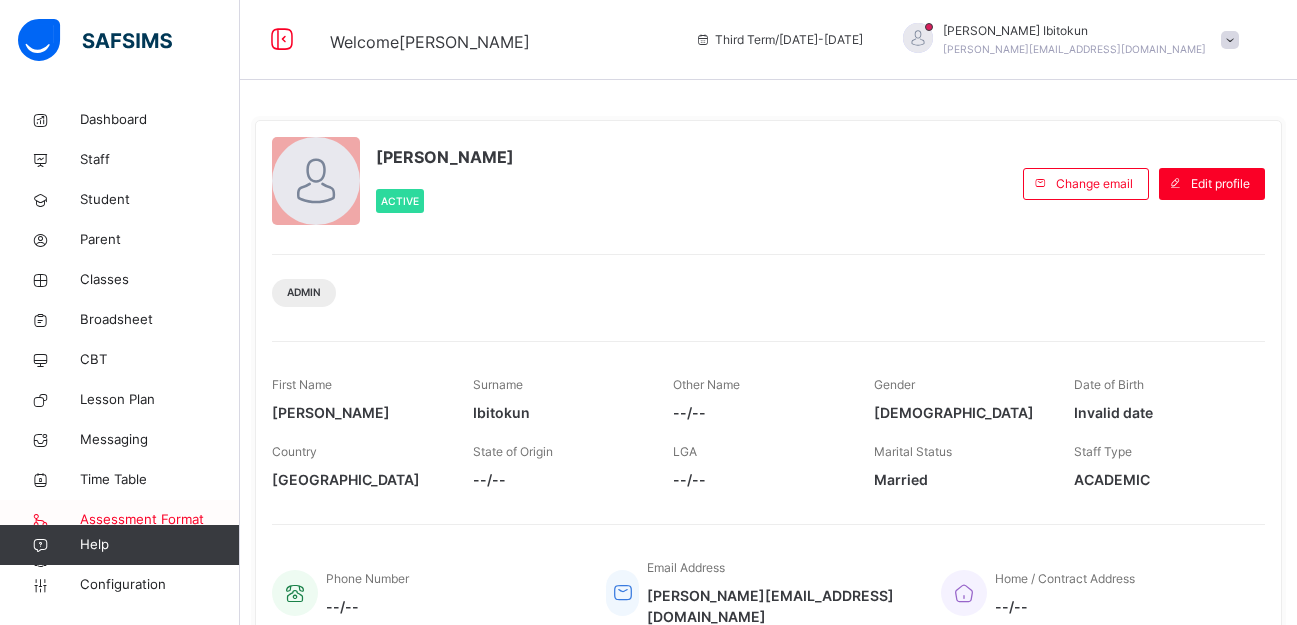 click on "Assessment Format" at bounding box center [160, 520] 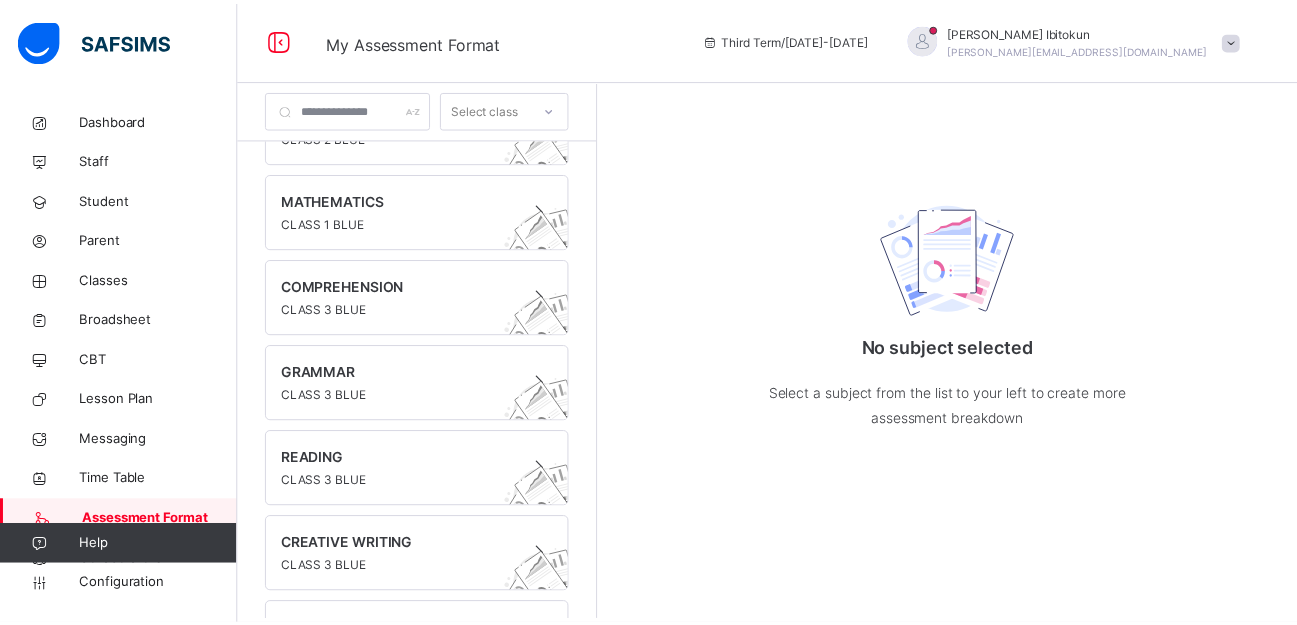 scroll, scrollTop: 415, scrollLeft: 0, axis: vertical 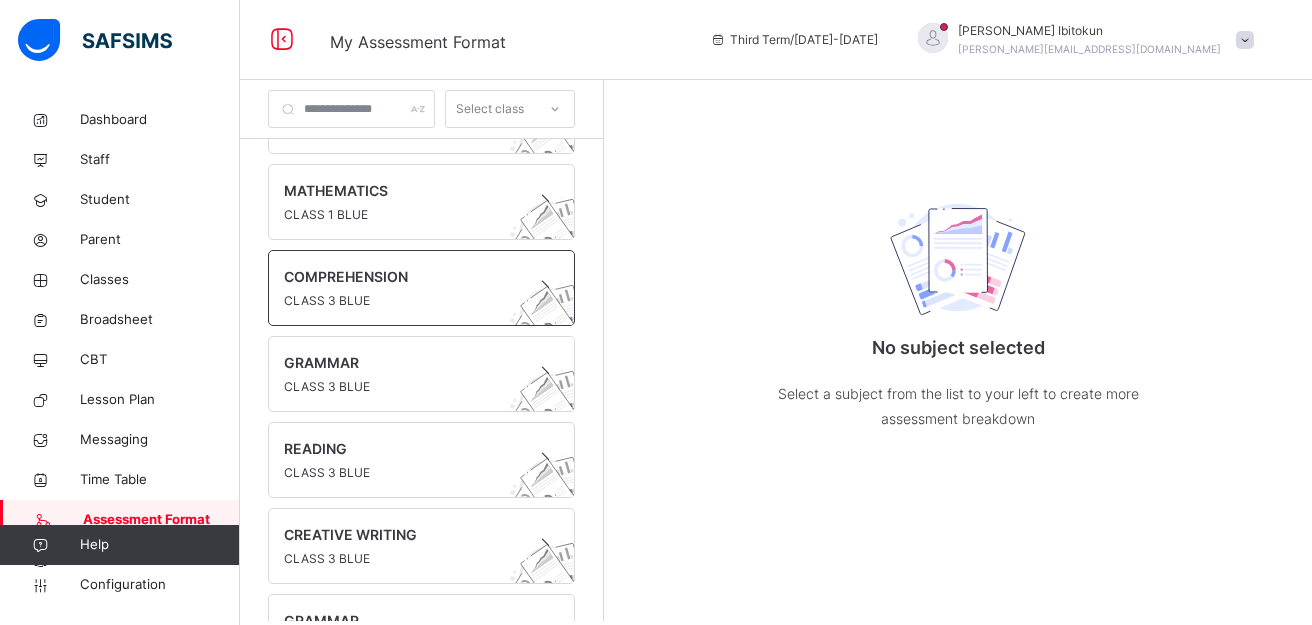click on "COMPREHENSION" at bounding box center (402, 276) 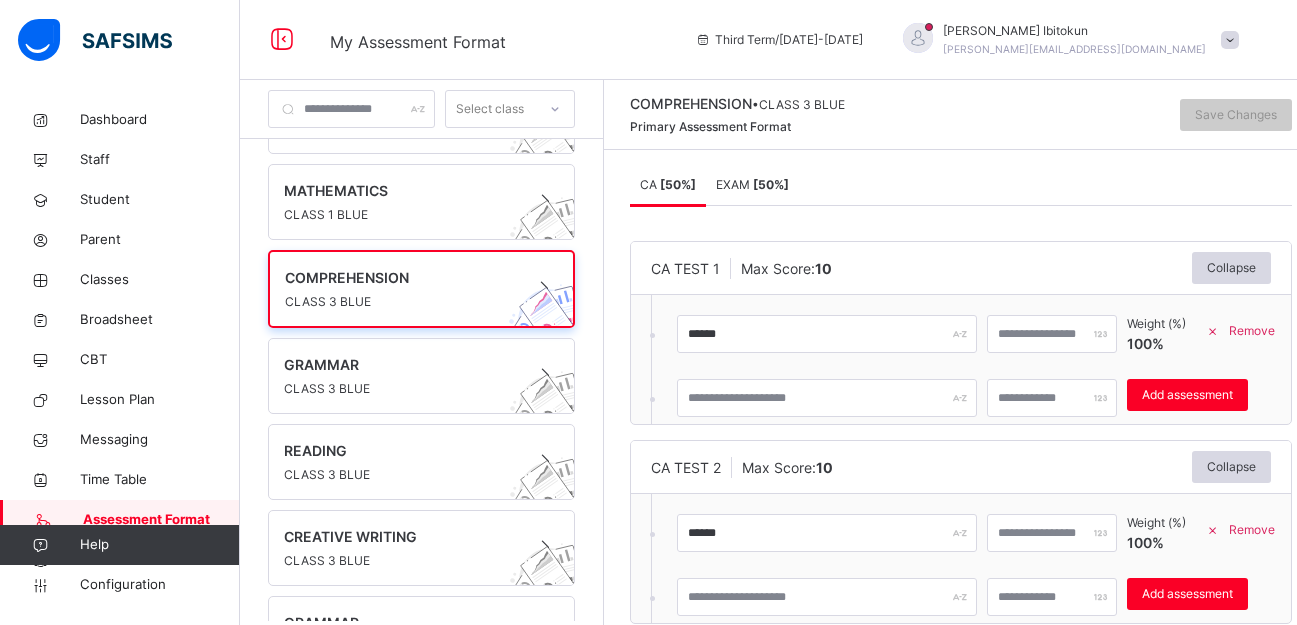 click on "CA    [ 50 %] EXAM   [ 50 %]" at bounding box center [961, 185] 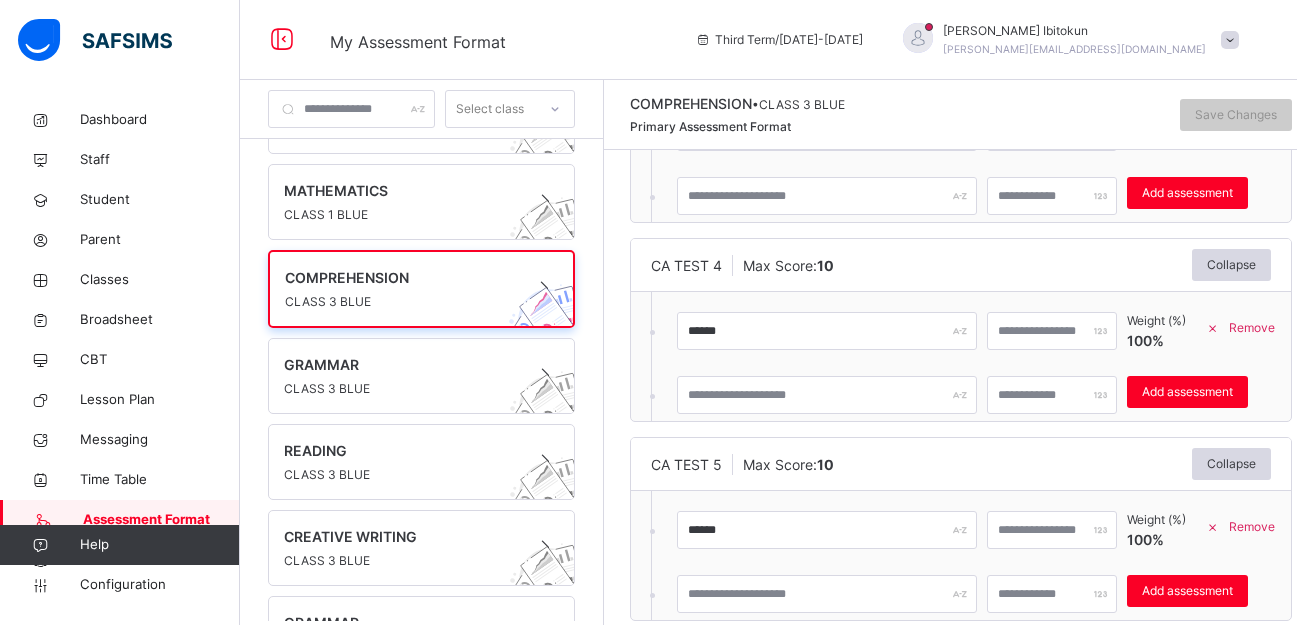scroll, scrollTop: 639, scrollLeft: 0, axis: vertical 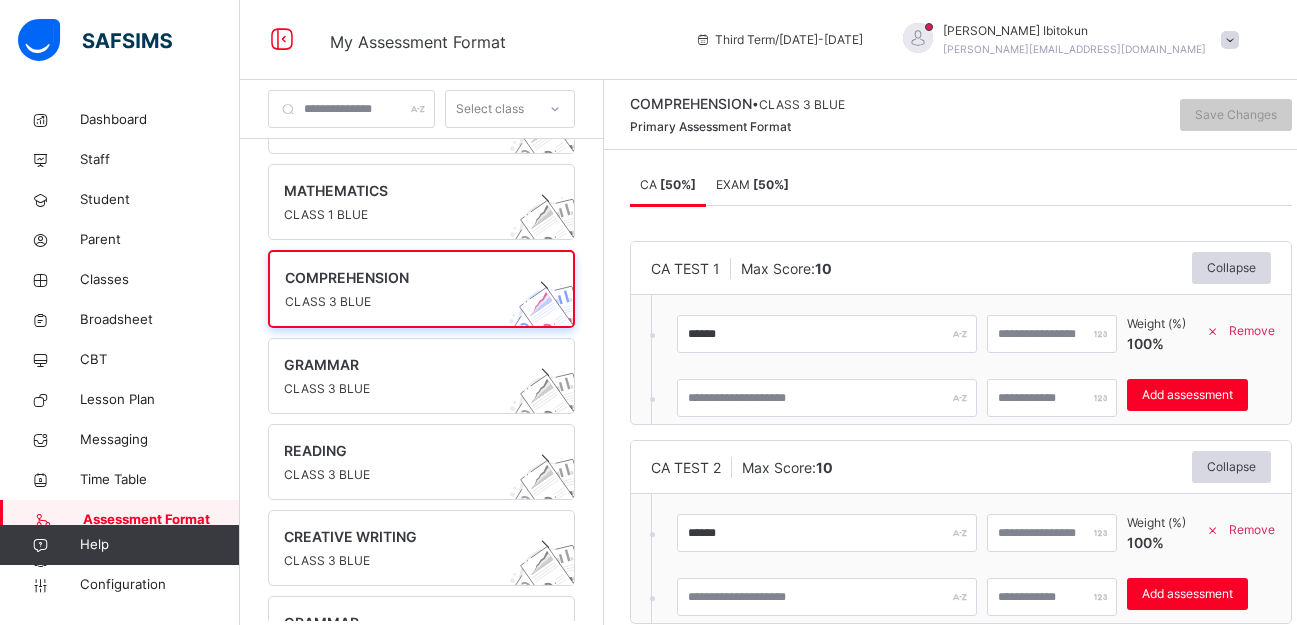 click on "[ 50 %]" at bounding box center [771, 184] 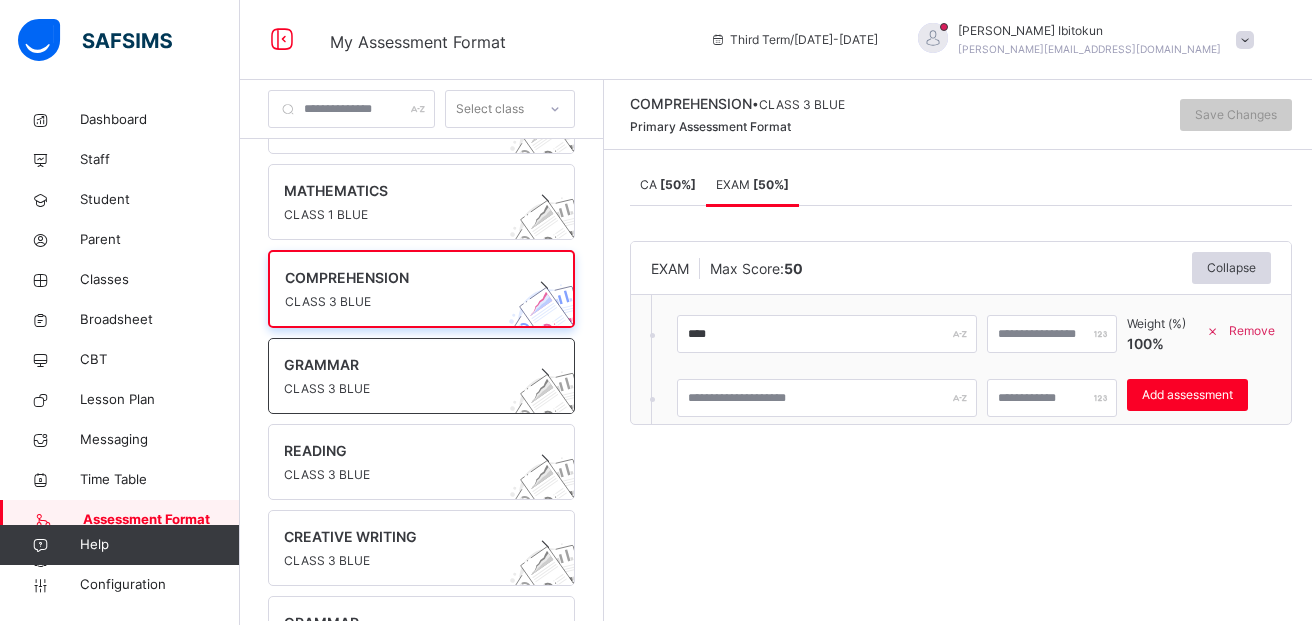 click on "CLASS 3 BLUE" at bounding box center [402, 389] 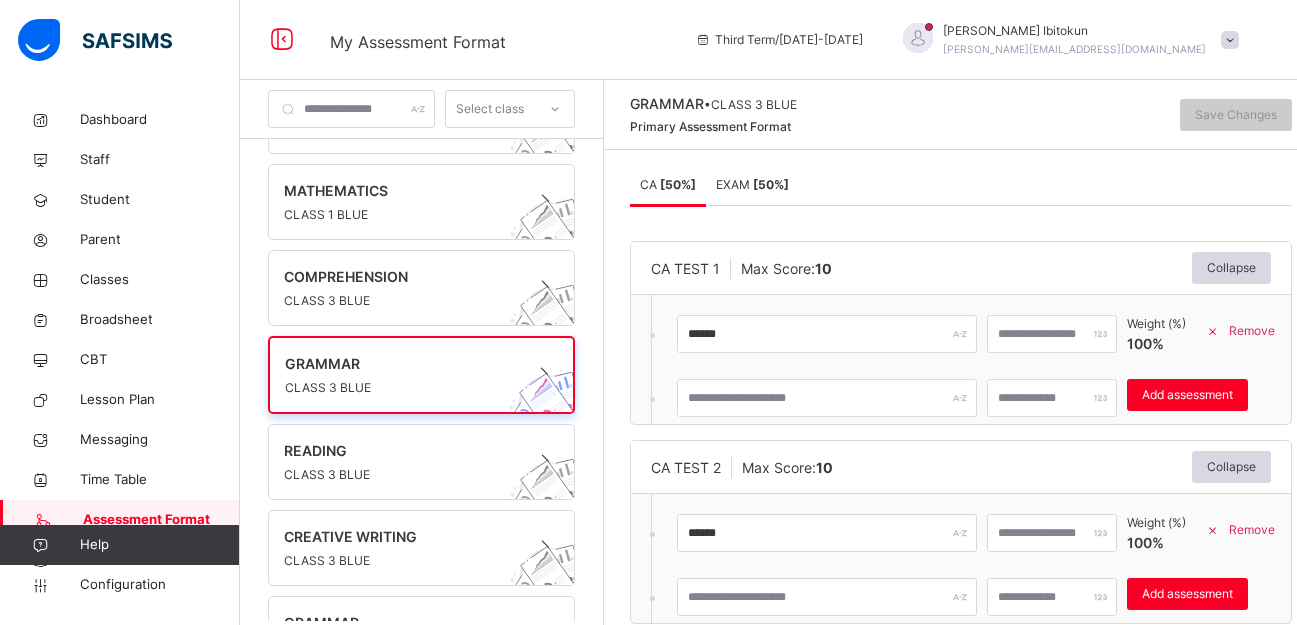 click on "CA    [ 50 %] EXAM   [ 50 %]" at bounding box center (961, 185) 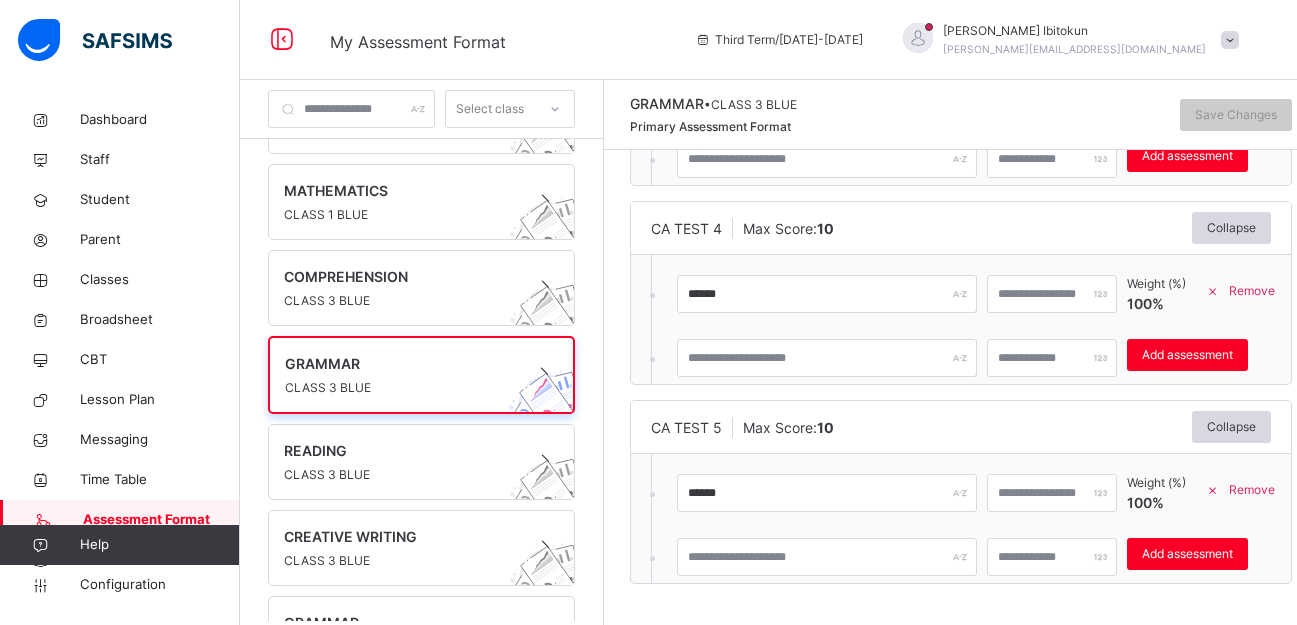 scroll, scrollTop: 639, scrollLeft: 0, axis: vertical 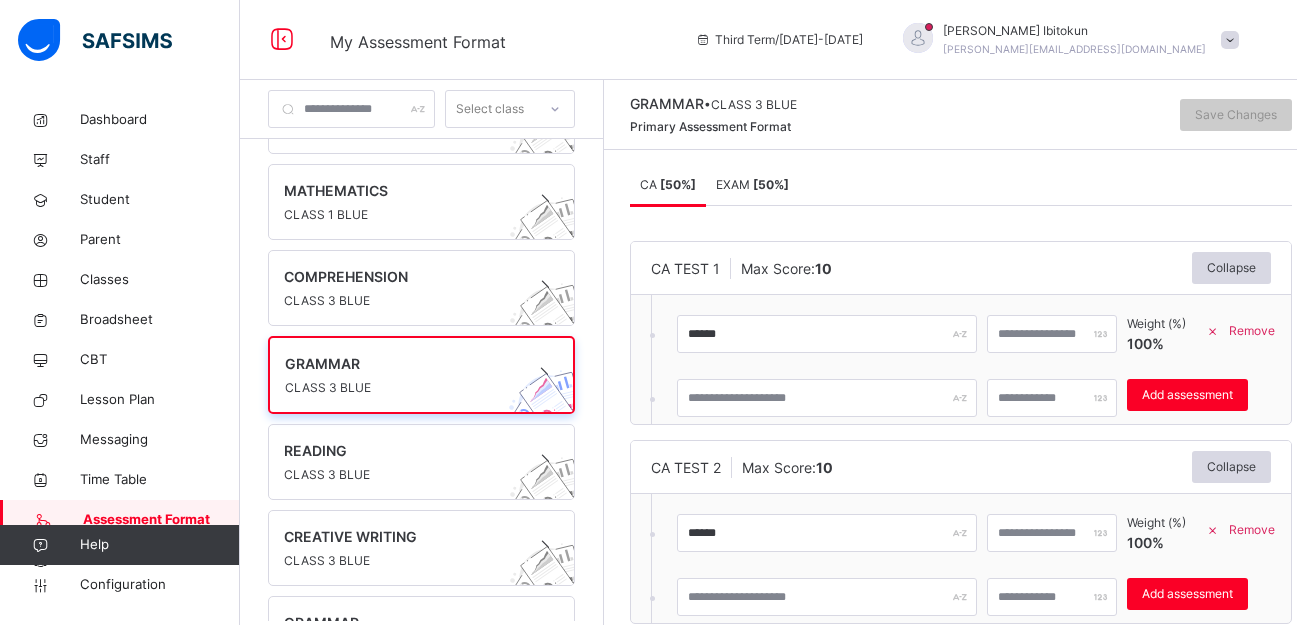 click on "[ 50 %]" at bounding box center (771, 184) 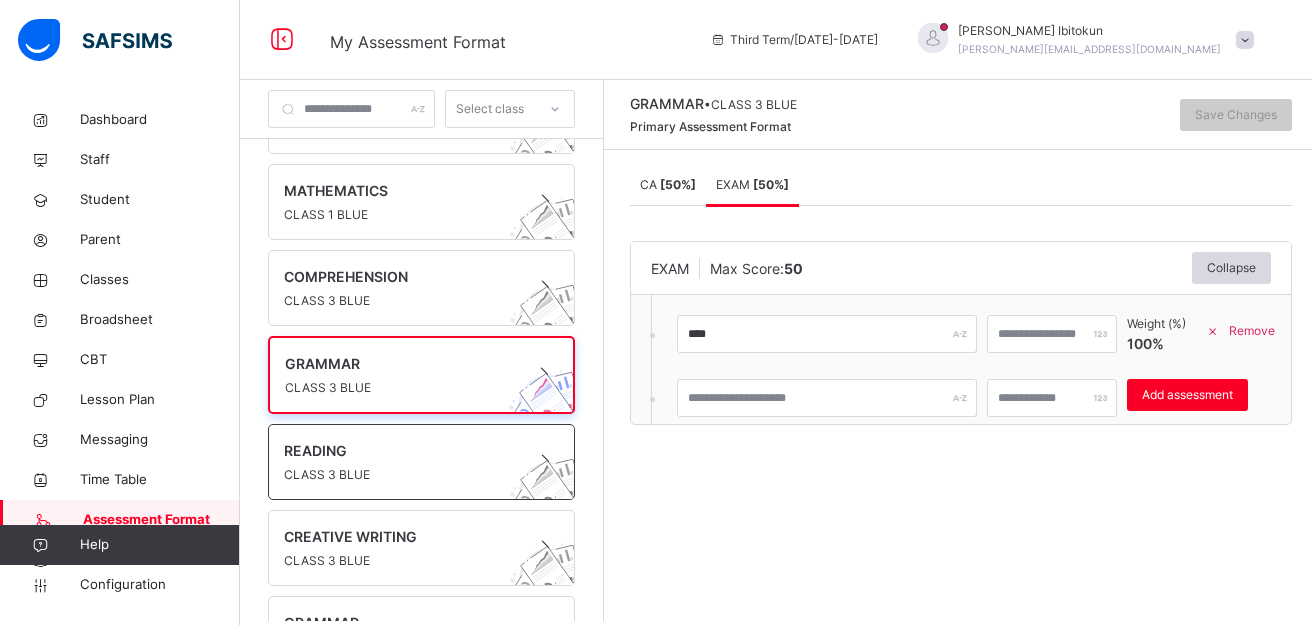 click at bounding box center (402, 463) 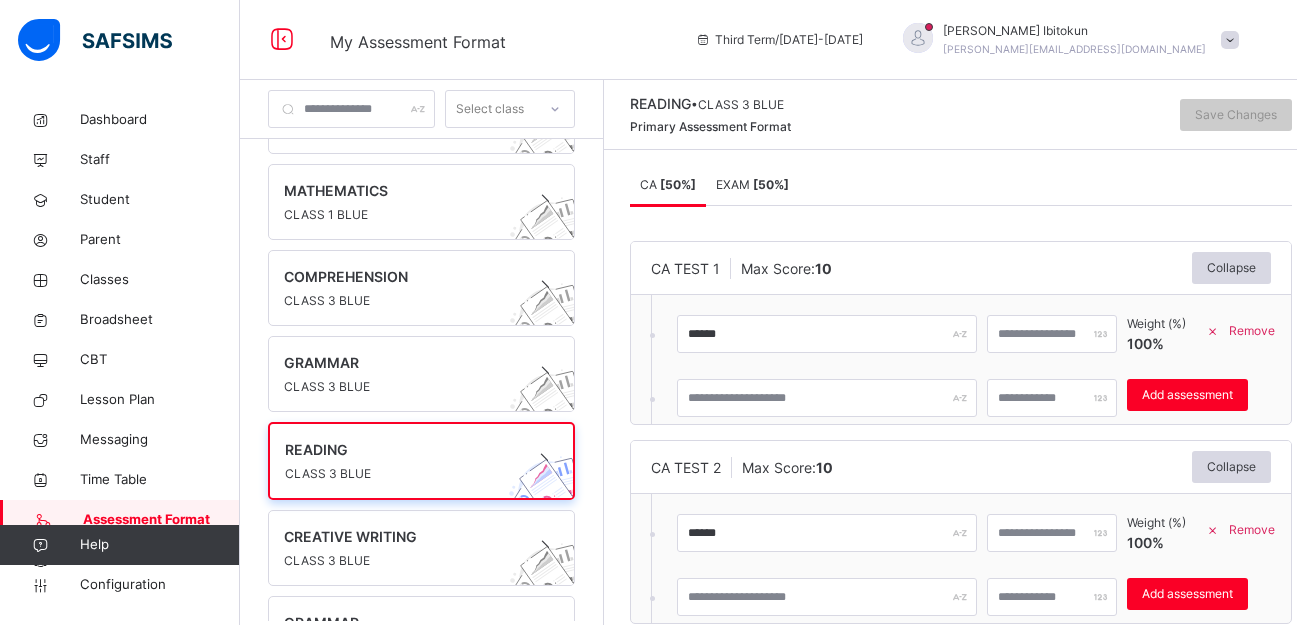 click on "CA TEST 1 Max Score:  10 Collapse" at bounding box center (961, 268) 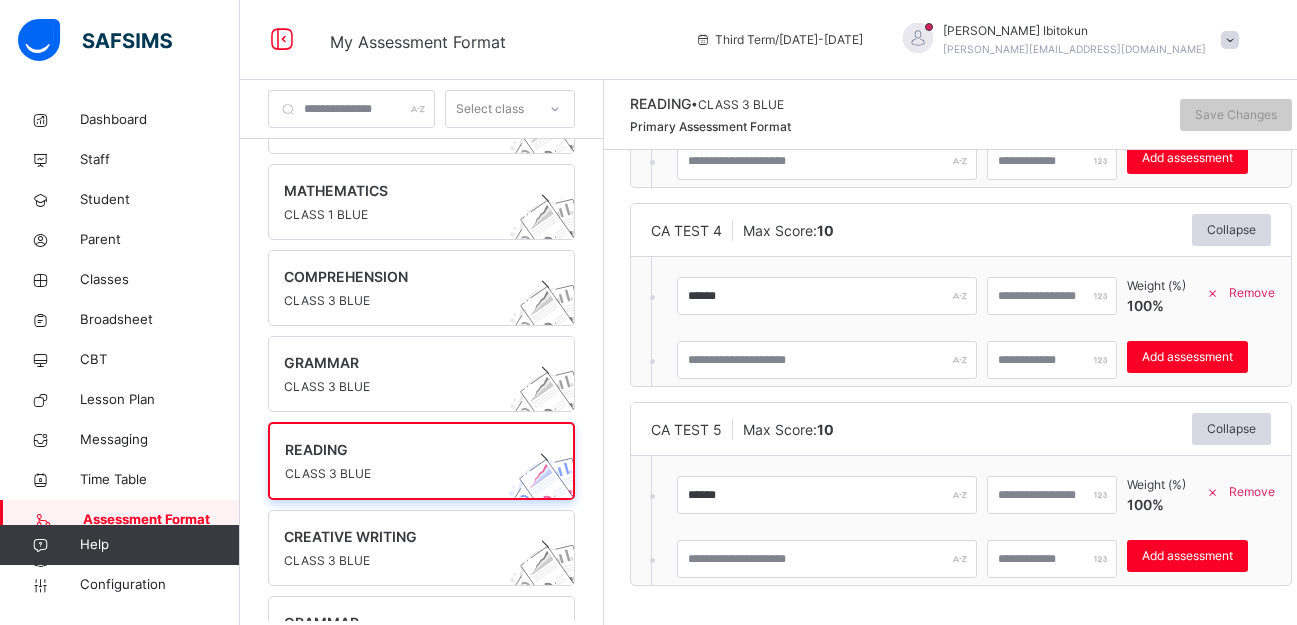scroll, scrollTop: 639, scrollLeft: 0, axis: vertical 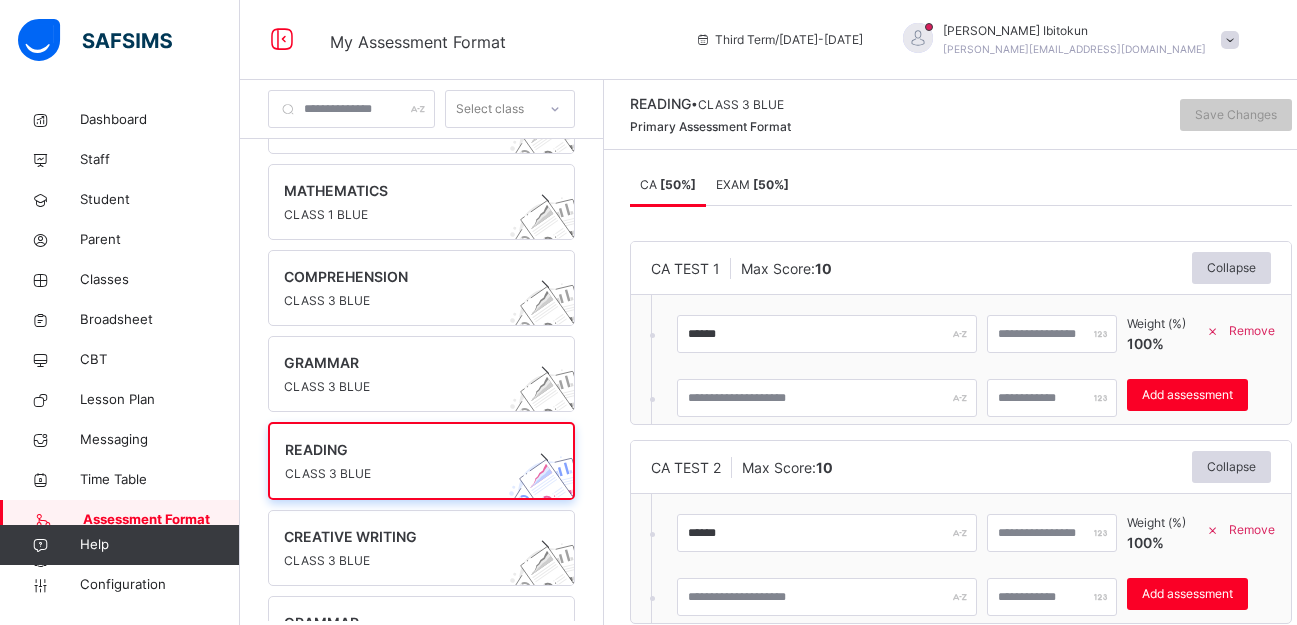 click on "EXAM   [ 50 %]" at bounding box center (752, 184) 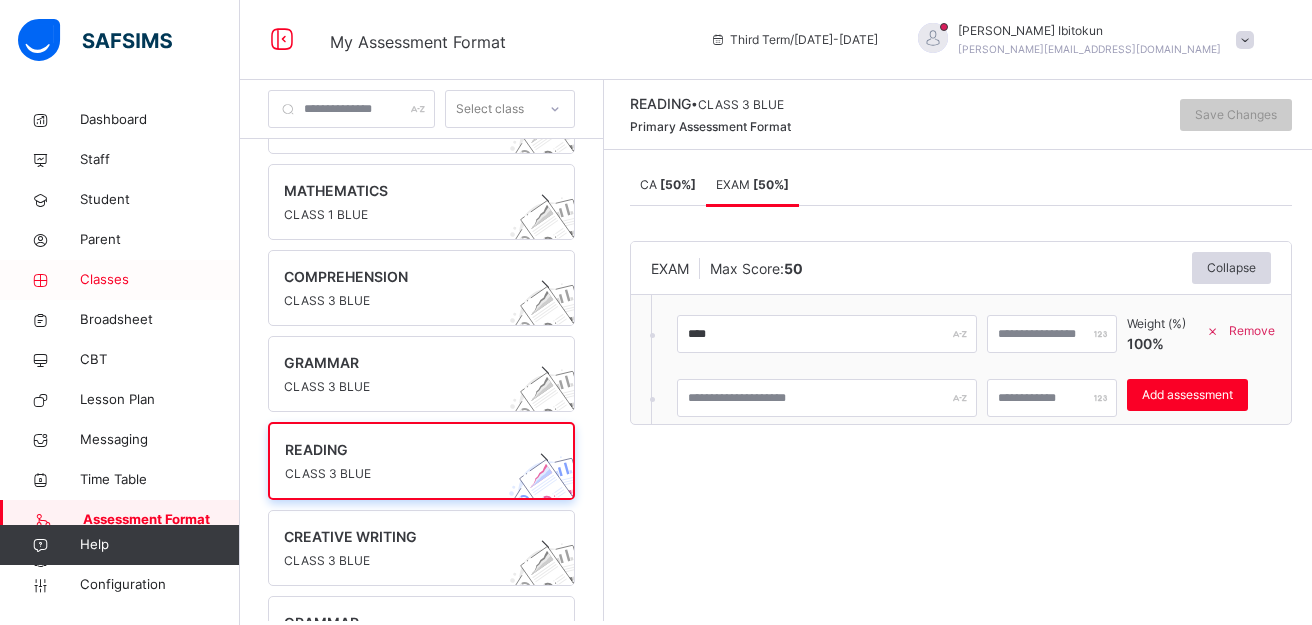click on "Classes" at bounding box center [160, 280] 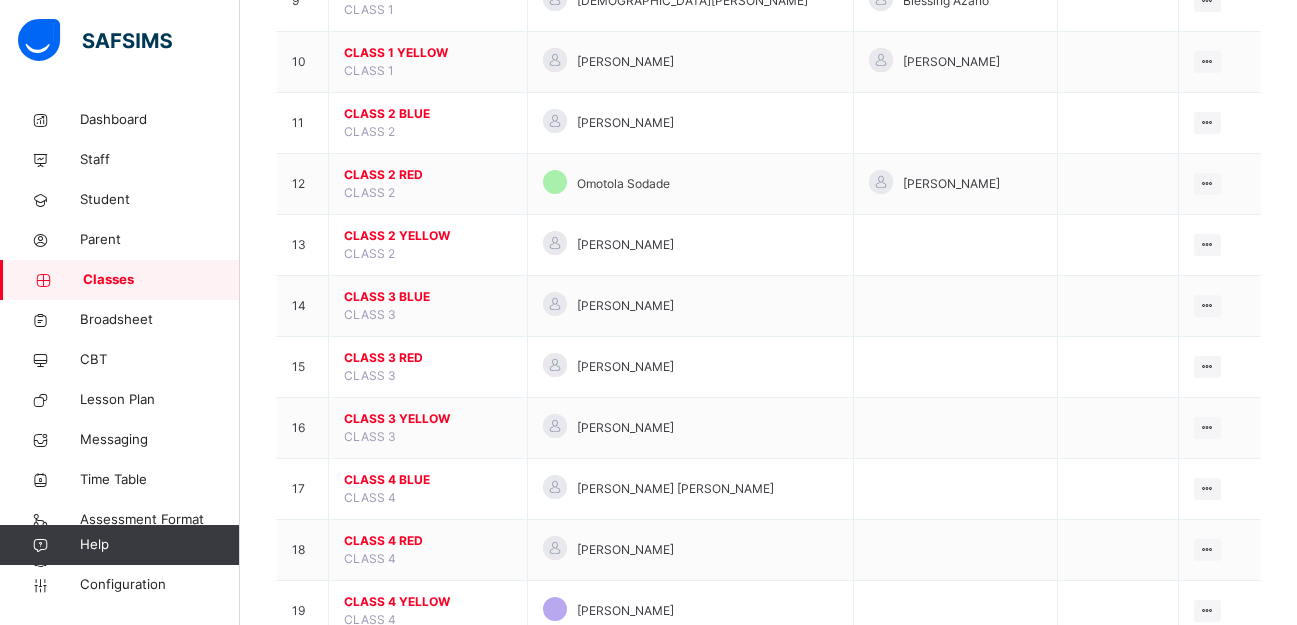 scroll, scrollTop: 793, scrollLeft: 0, axis: vertical 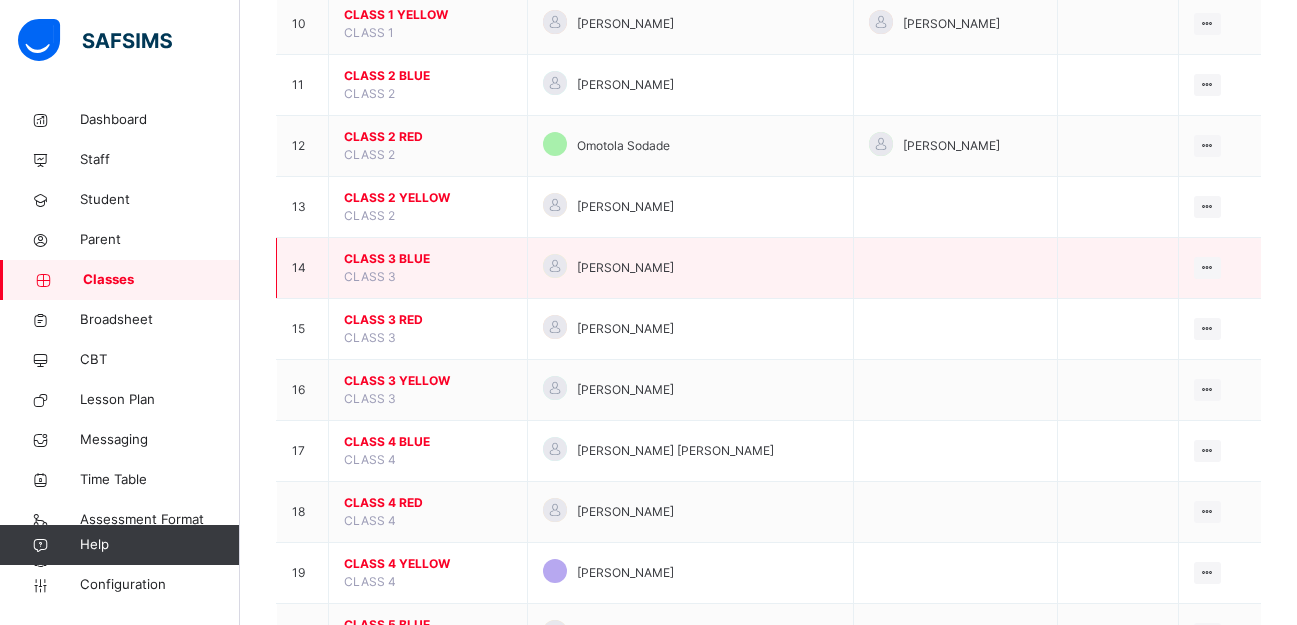 click on "CLASS 3   BLUE" at bounding box center (428, 259) 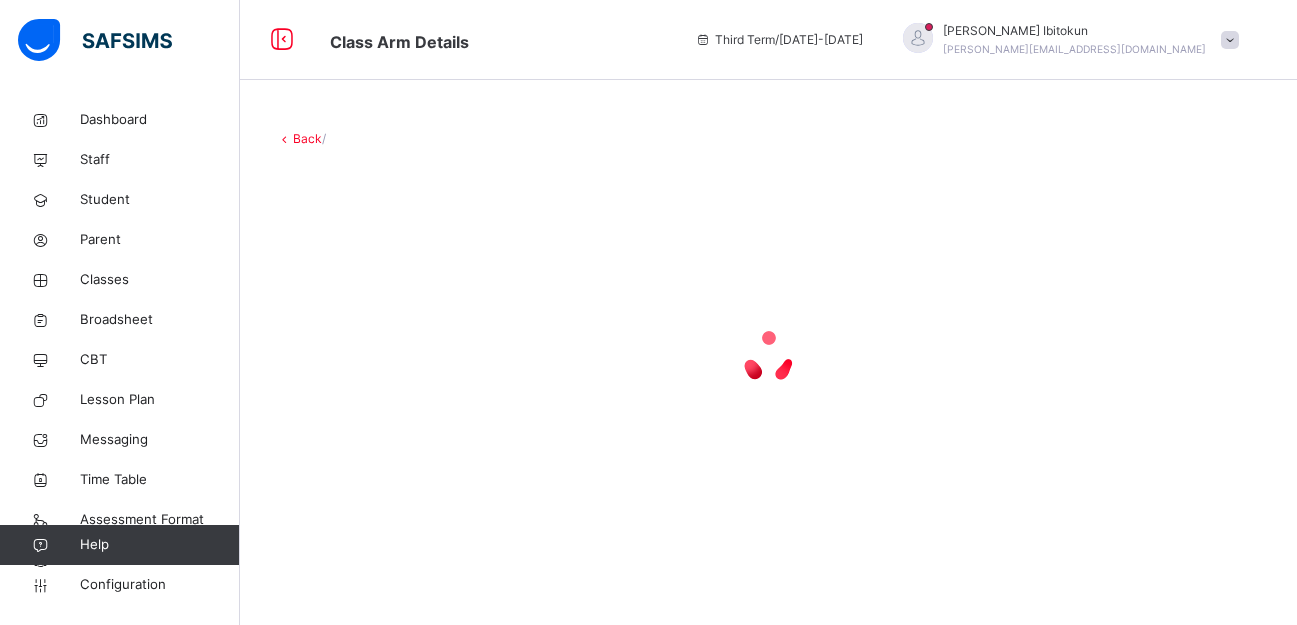 scroll, scrollTop: 0, scrollLeft: 0, axis: both 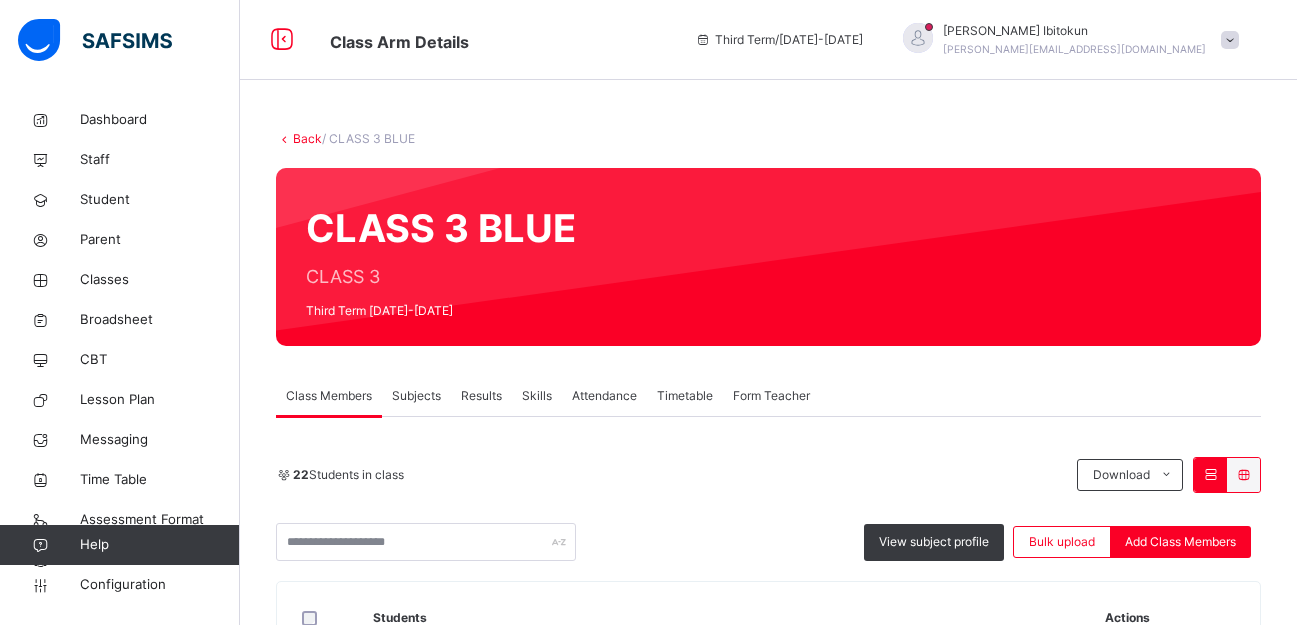 click on "Subjects" at bounding box center [416, 396] 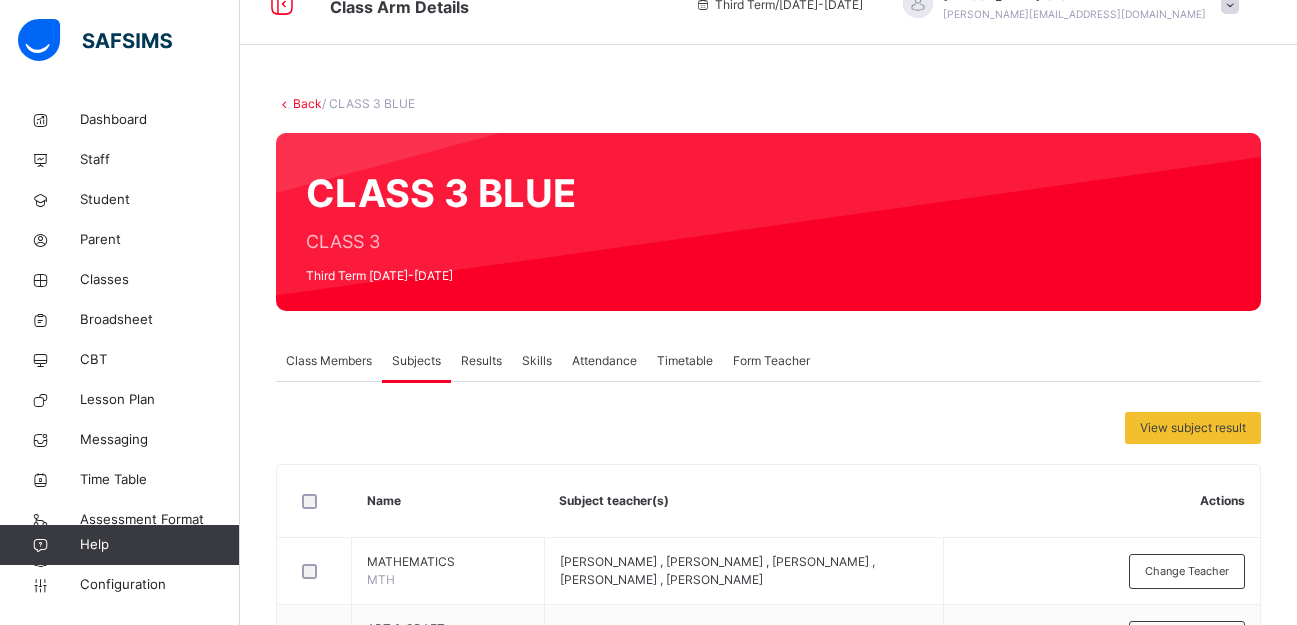 scroll, scrollTop: 680, scrollLeft: 0, axis: vertical 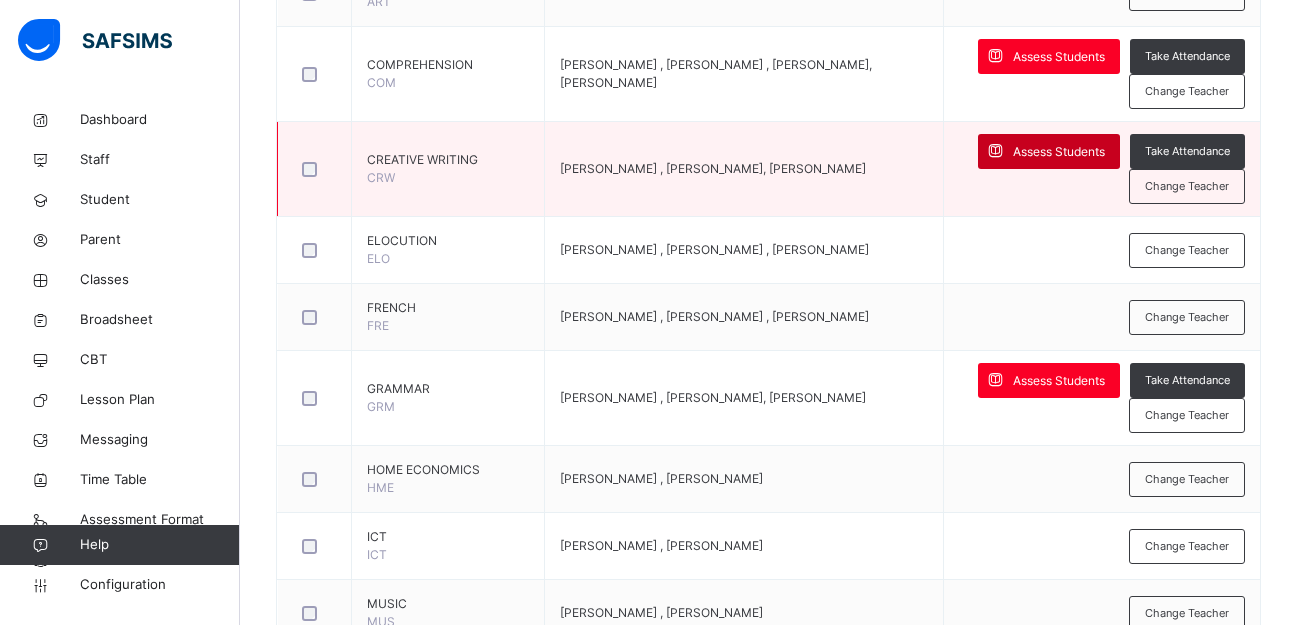 click on "Assess Students" at bounding box center [1059, 152] 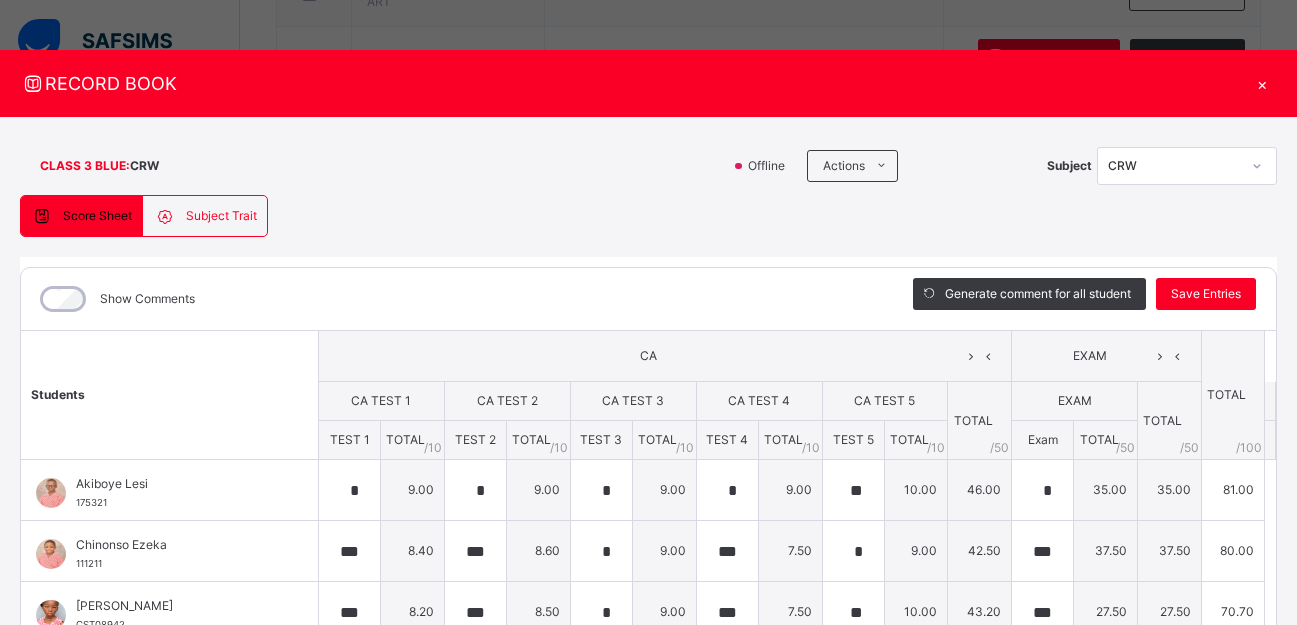 type on "*" 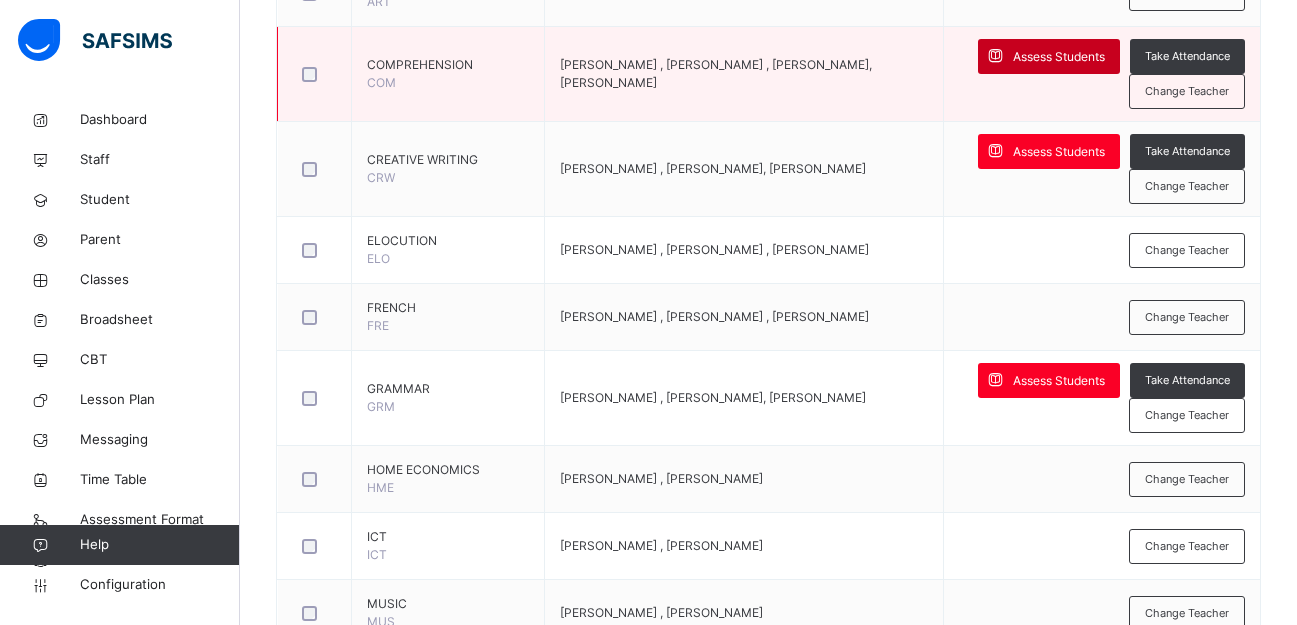 click on "Assess Students" at bounding box center [1059, 57] 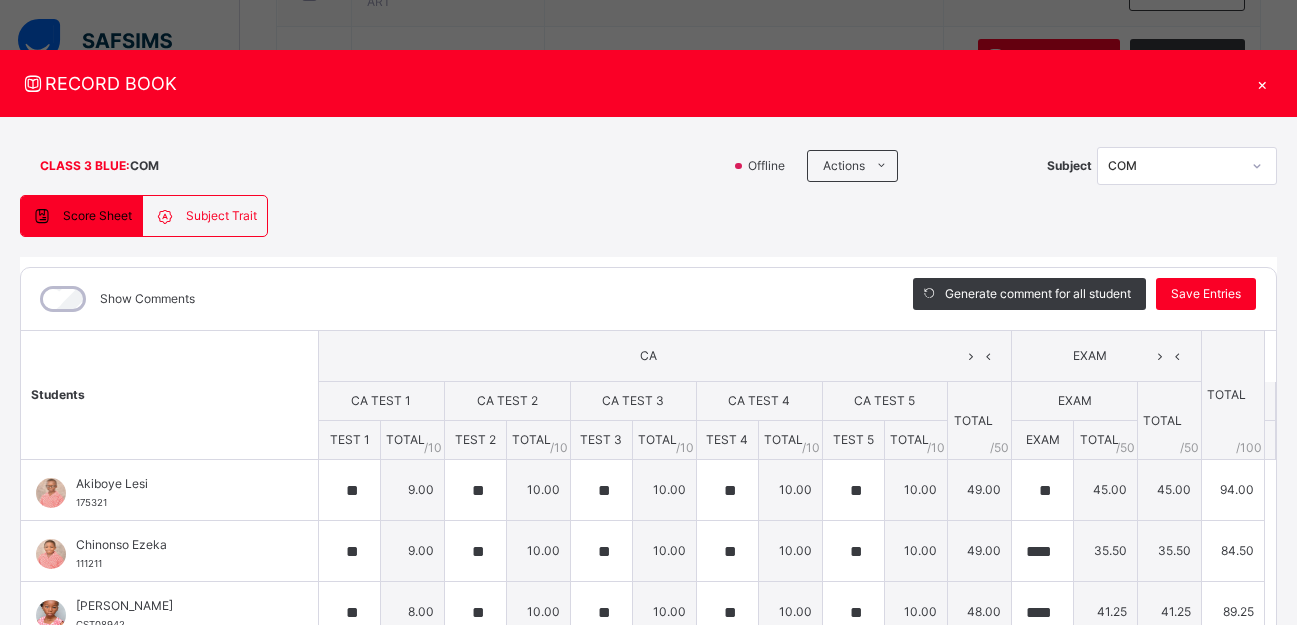 type on "**" 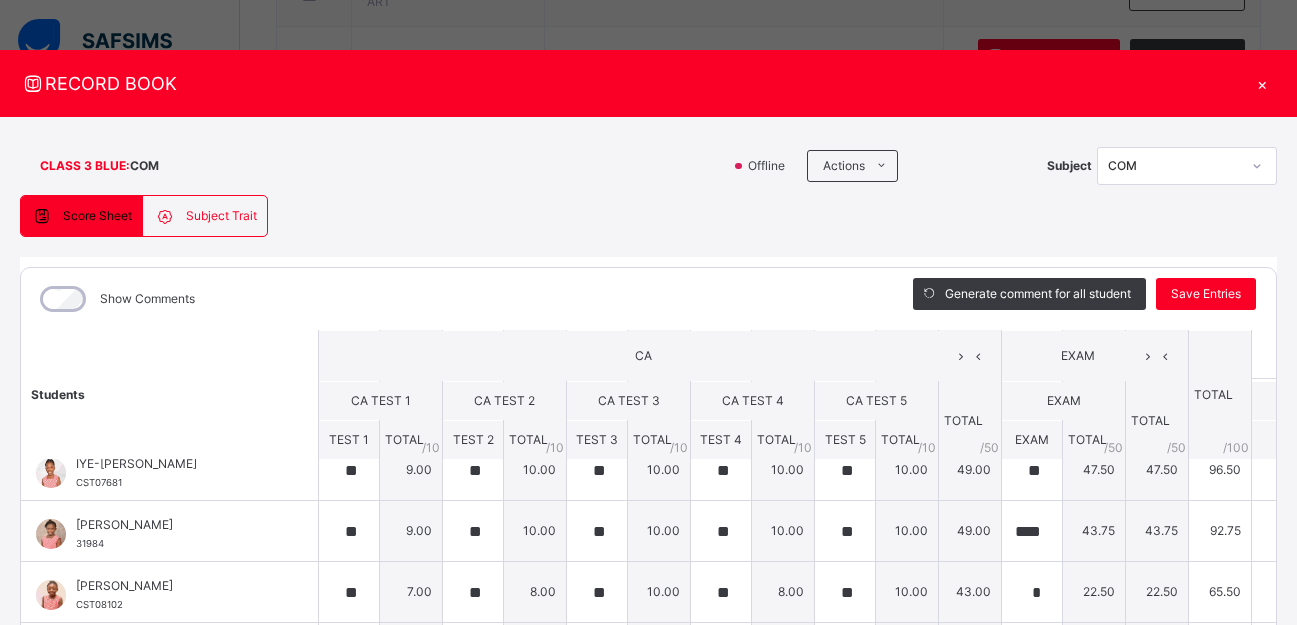 scroll, scrollTop: 0, scrollLeft: 0, axis: both 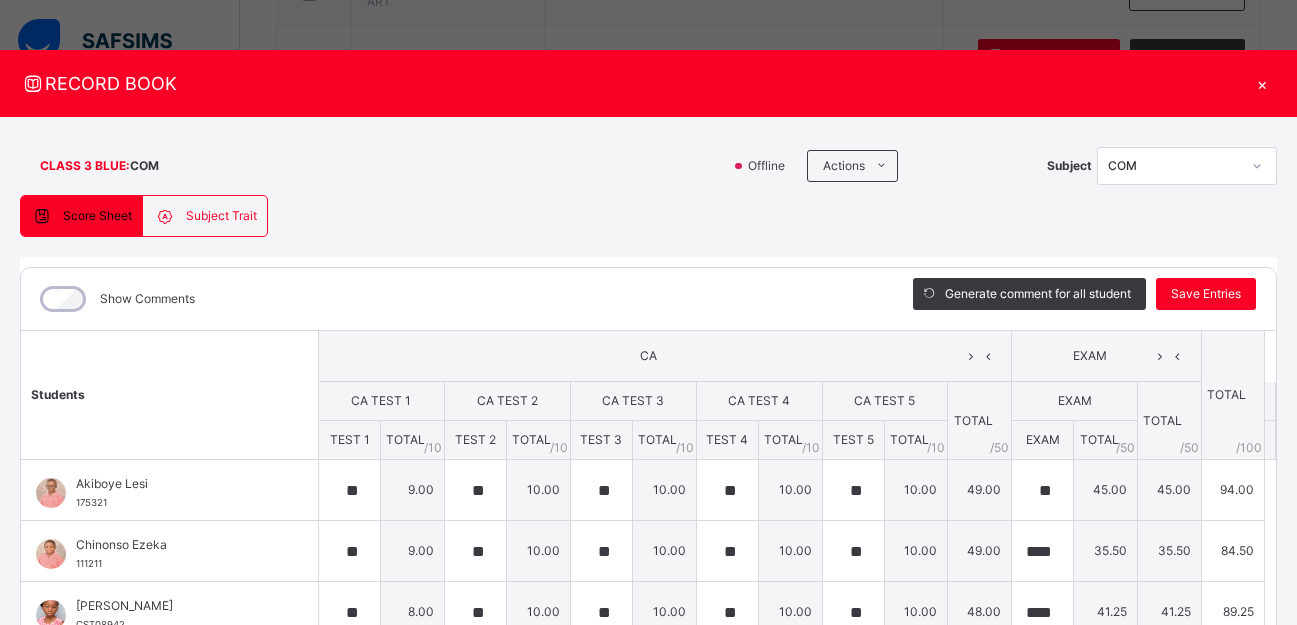 click on "×" at bounding box center (1262, 83) 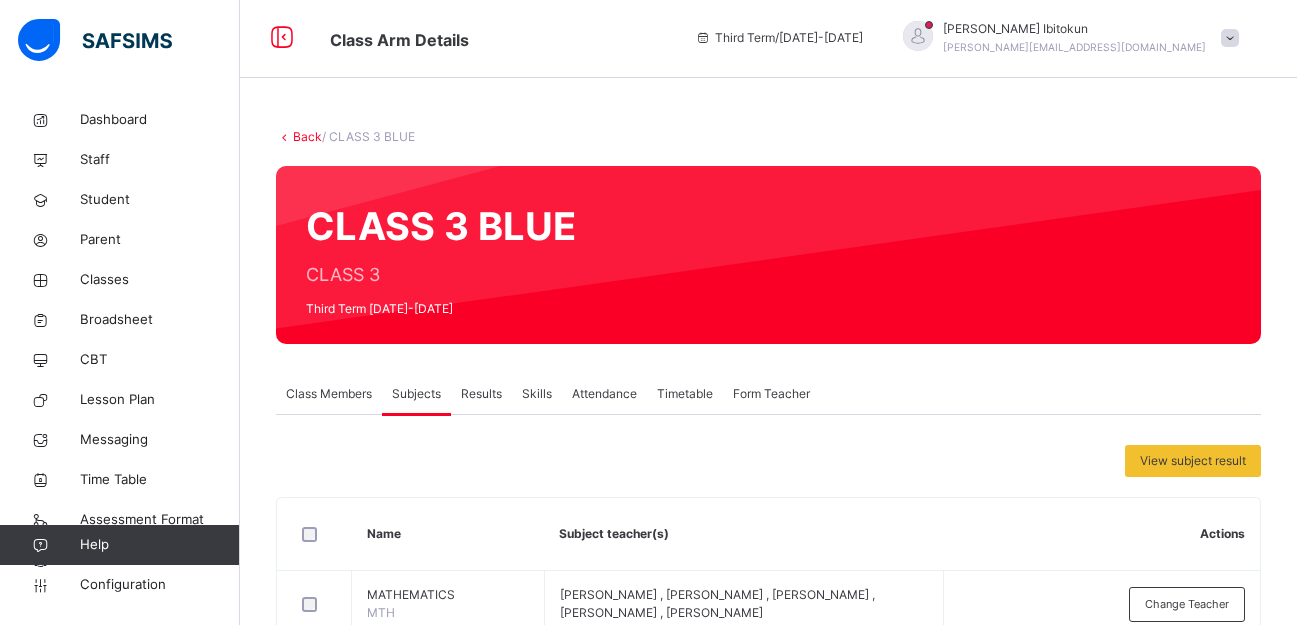 scroll, scrollTop: 0, scrollLeft: 0, axis: both 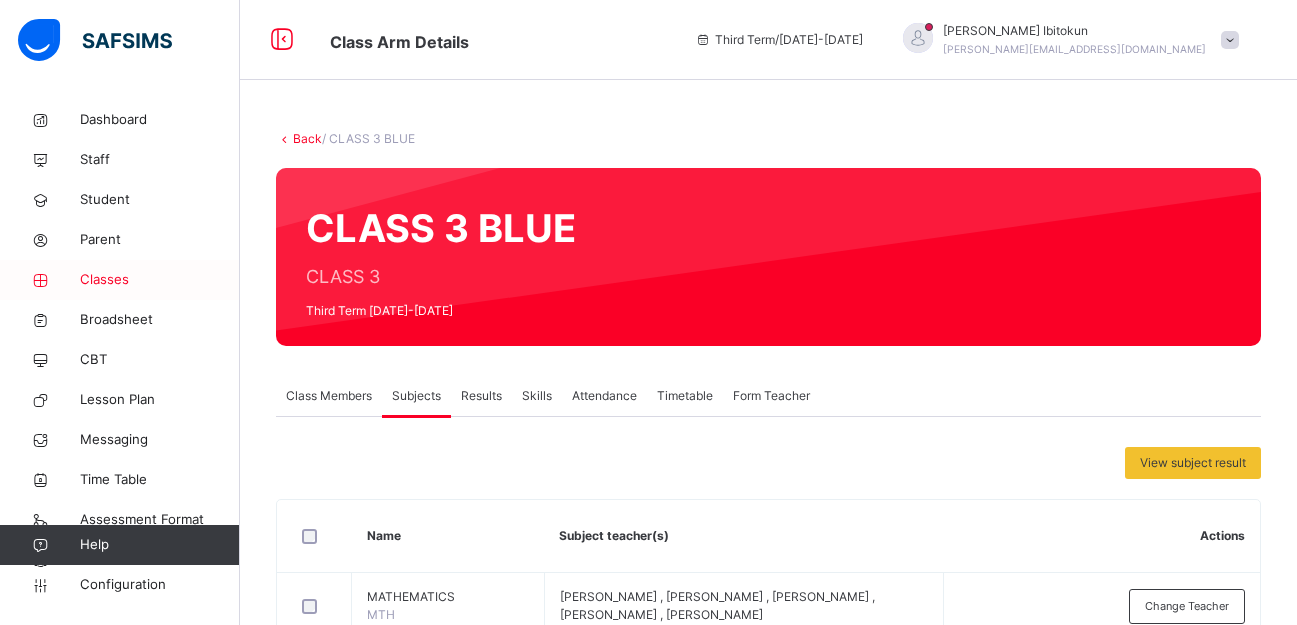click on "Classes" at bounding box center [160, 280] 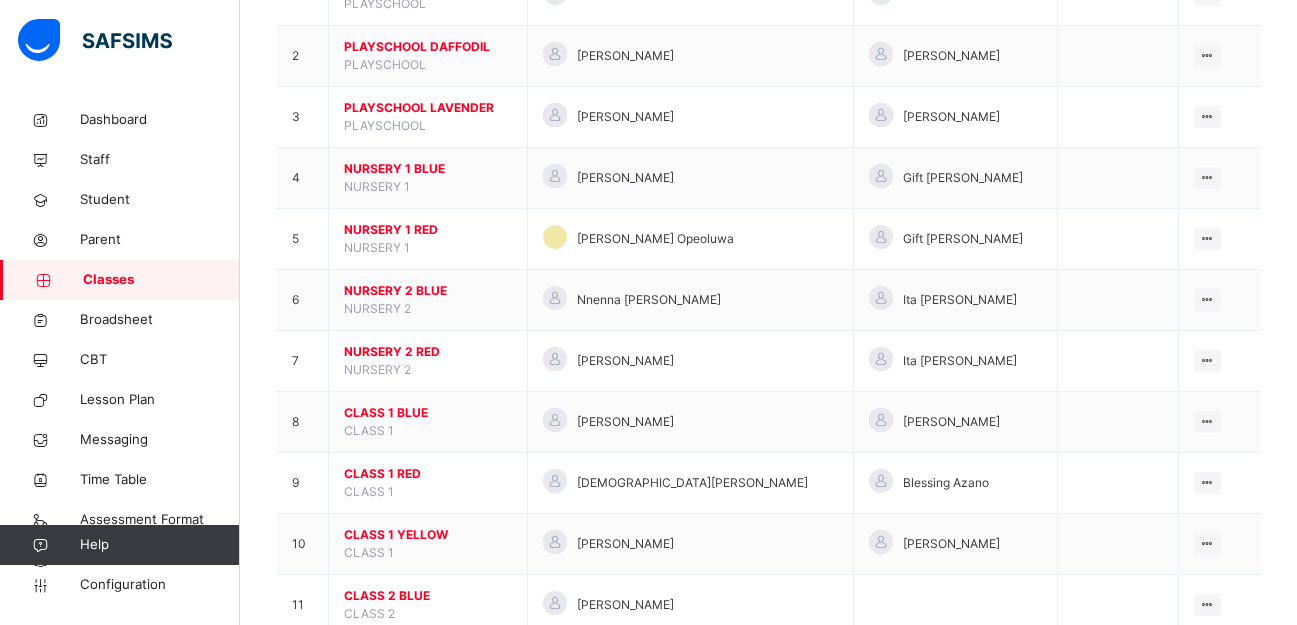 scroll, scrollTop: 520, scrollLeft: 0, axis: vertical 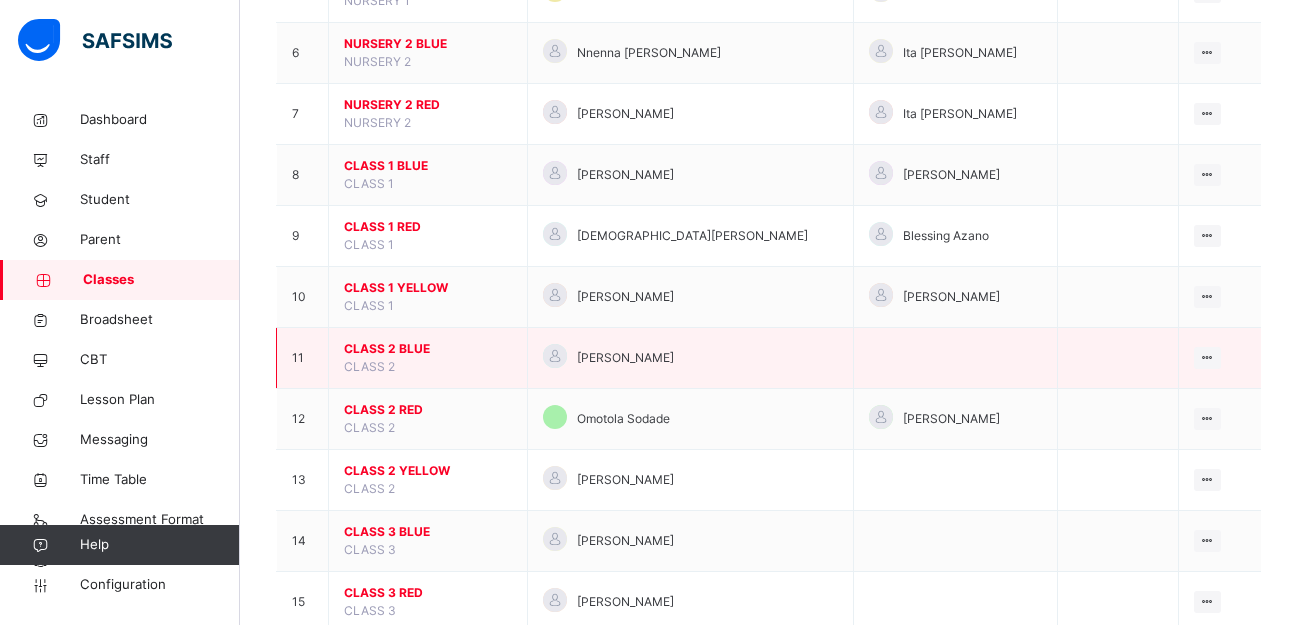 click on "CLASS 2   BLUE" at bounding box center [428, 349] 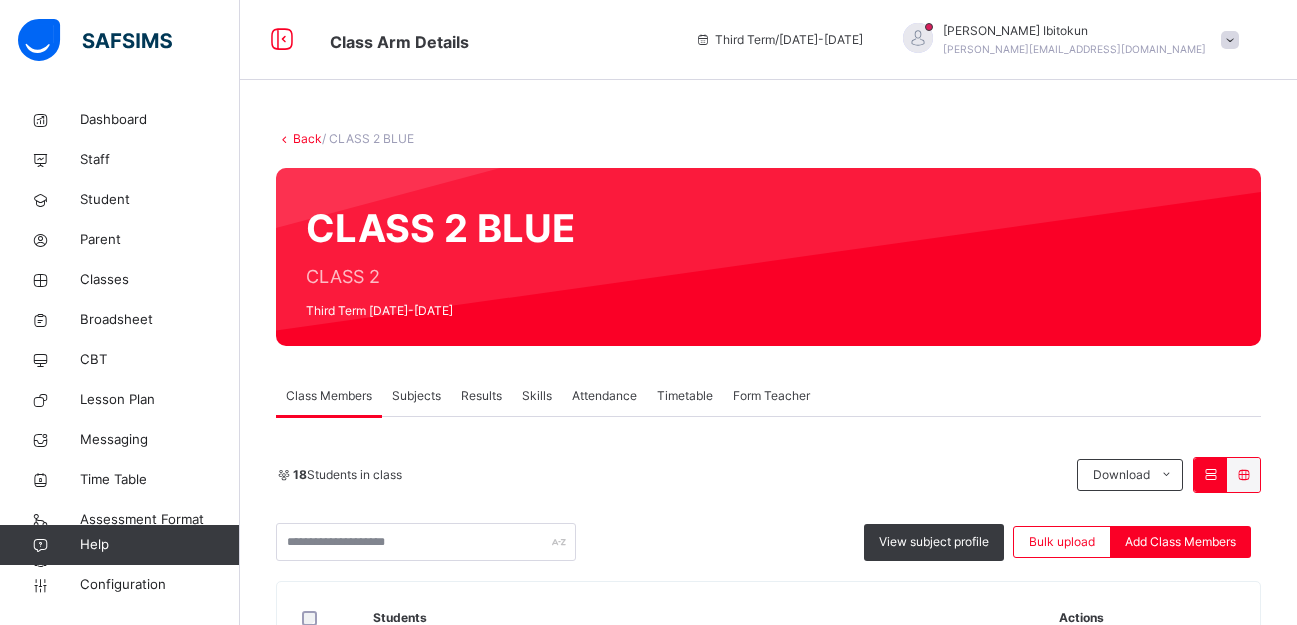 click on "Results" at bounding box center [481, 396] 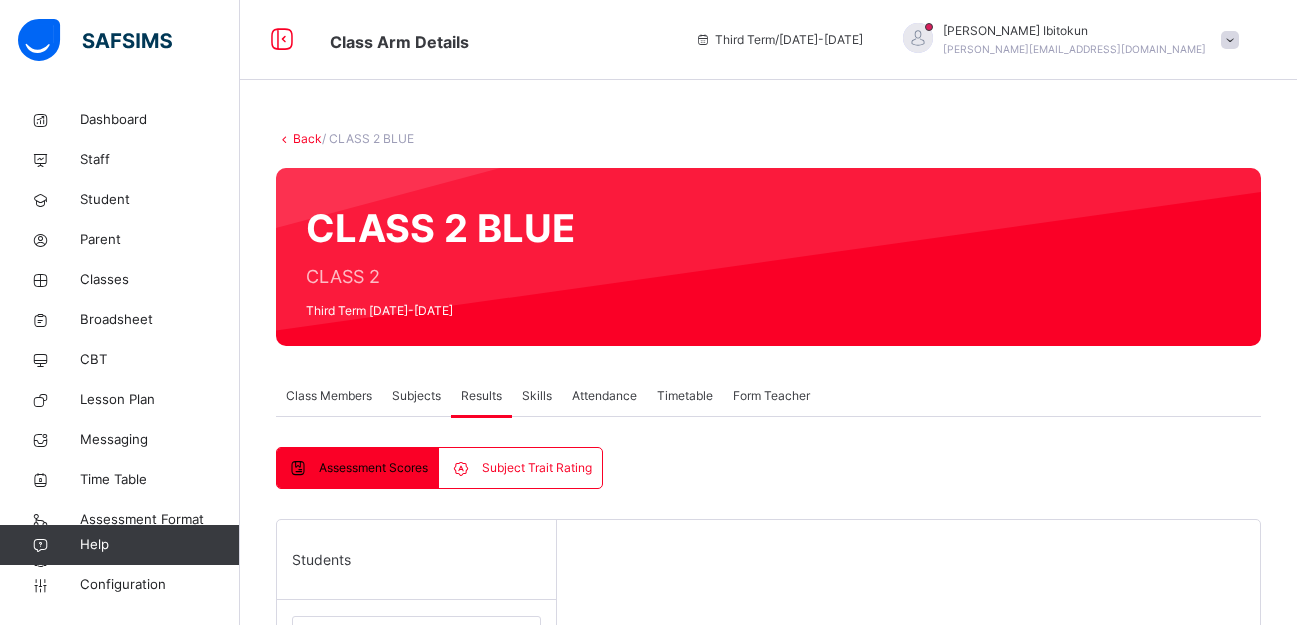 click on "Abifoluwa  Olulusi" at bounding box center (421, 694) 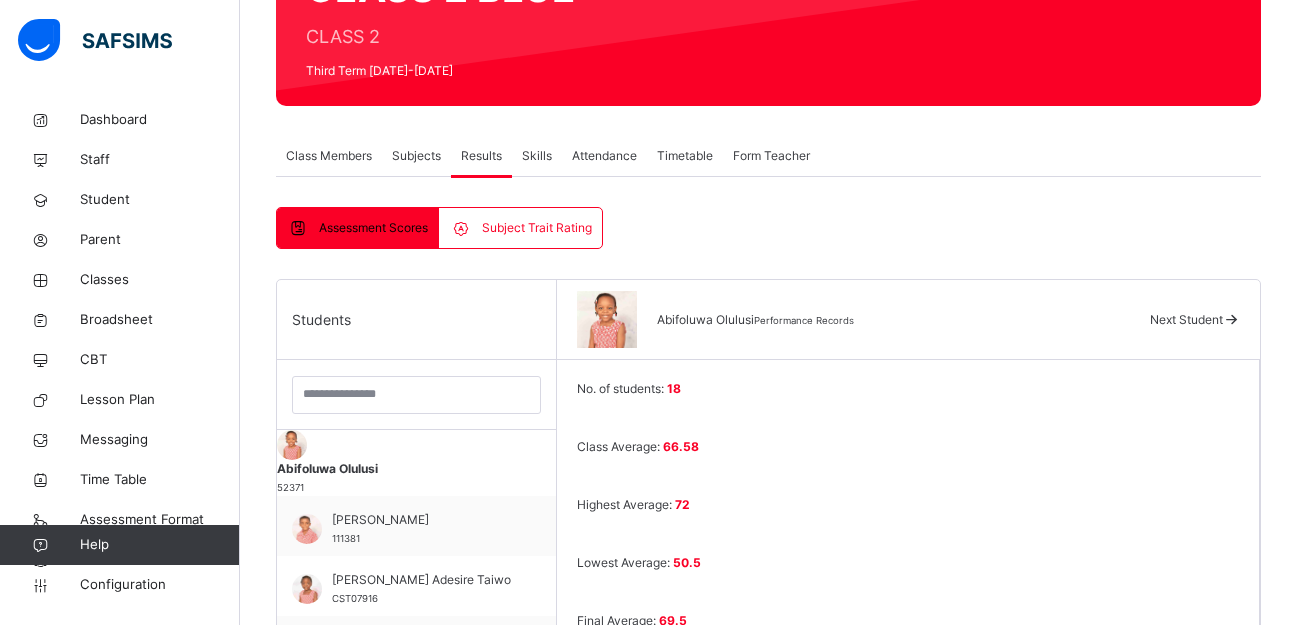 click on "Students [PERSON_NAME] 52371 [PERSON_NAME] 111381 [PERSON_NAME] Adesire [PERSON_NAME] CST07916 EBEHIREME  AIGBOGUN 90191 [PERSON_NAME] CST07622 [PERSON_NAME] 89651 Kambili  Eboh CST08943 [PERSON_NAME] 90401 Mojolaoluwa [PERSON_NAME] 151771 Momoririoluwa  Feyisitan 54981 [GEOGRAPHIC_DATA][PERSON_NAME] 09876 [PERSON_NAME] Ojeyokan 182981 Olorunlajumisire  Rufai 151651 [PERSON_NAME] Ebinum CST07768 [PERSON_NAME] CST07620 [PERSON_NAME] CST08094 Teninlanimi [PERSON_NAME] 77391 [PERSON_NAME] 111411 Abifoluwa  Olulusi Performance Records Next Student   No. of students:   18   Class Average:   66.58   Highest Average:   72   Lowest Average:   50.5   Final Average:   69.5   Final Grade:   C Edit Comment Subjects CA  EXAM Total Grade Comment ART & CRAFT 39 39 E ICT 50 50 100 A Class teacher's comment Character Count:   0 / 640   Generate   Head teacher's comment Character Count:   0 / 640   Generate   Save Comment × How satisfied were you with your experience using SAFSIMS [DATE]? 😞 🙁 😐 🙂" at bounding box center [768, 714] 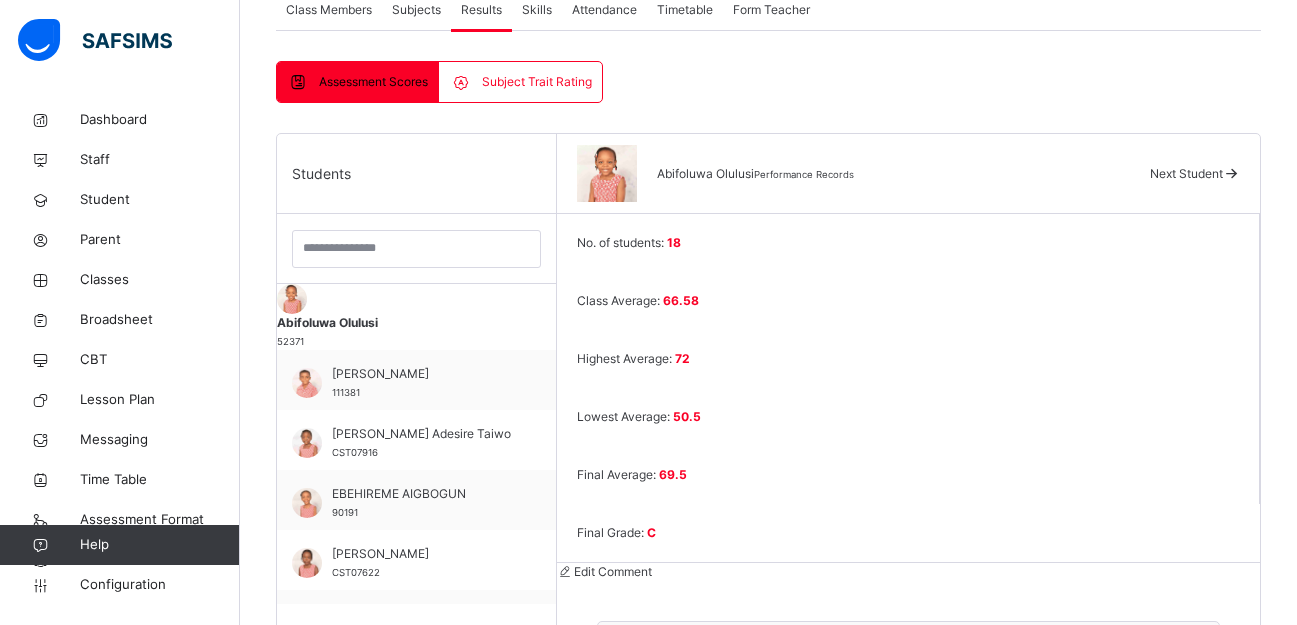 scroll, scrollTop: 160, scrollLeft: 0, axis: vertical 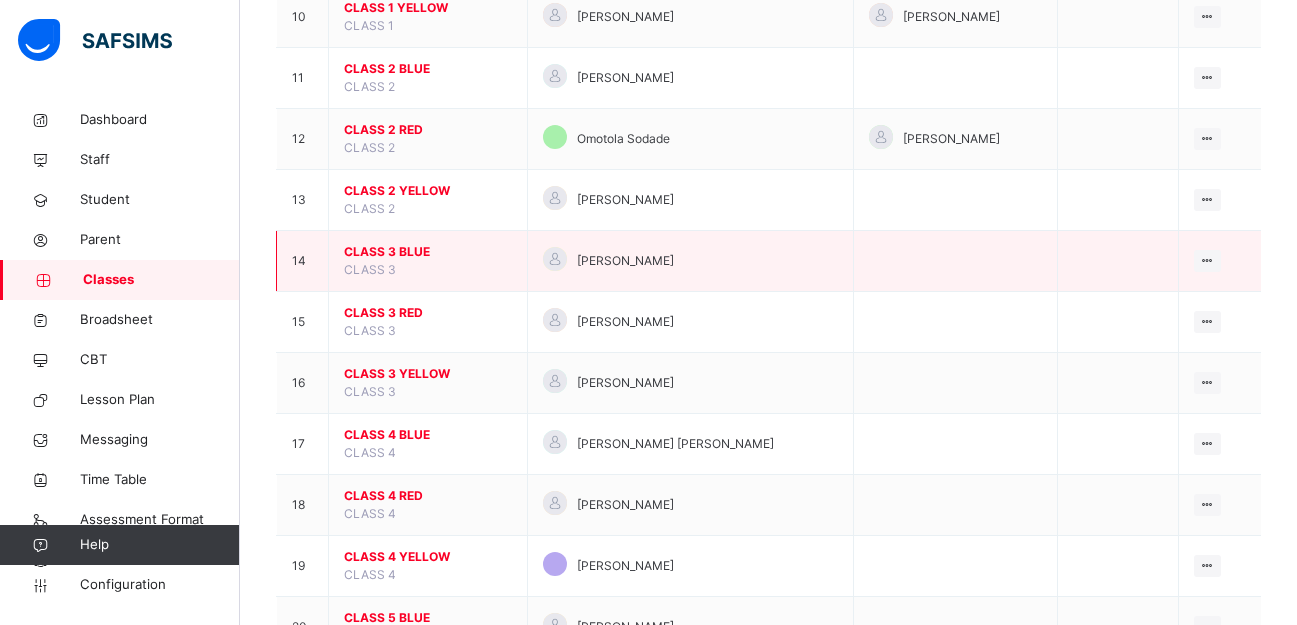 click on "CLASS 3   BLUE" at bounding box center (428, 252) 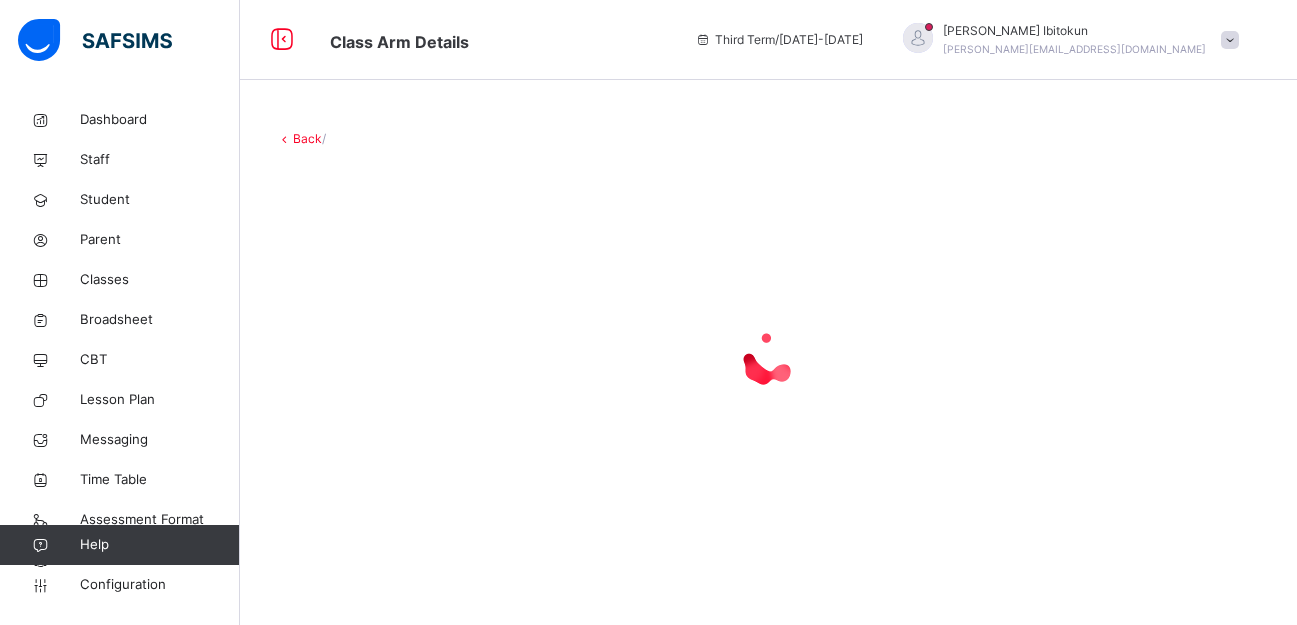 scroll, scrollTop: 0, scrollLeft: 0, axis: both 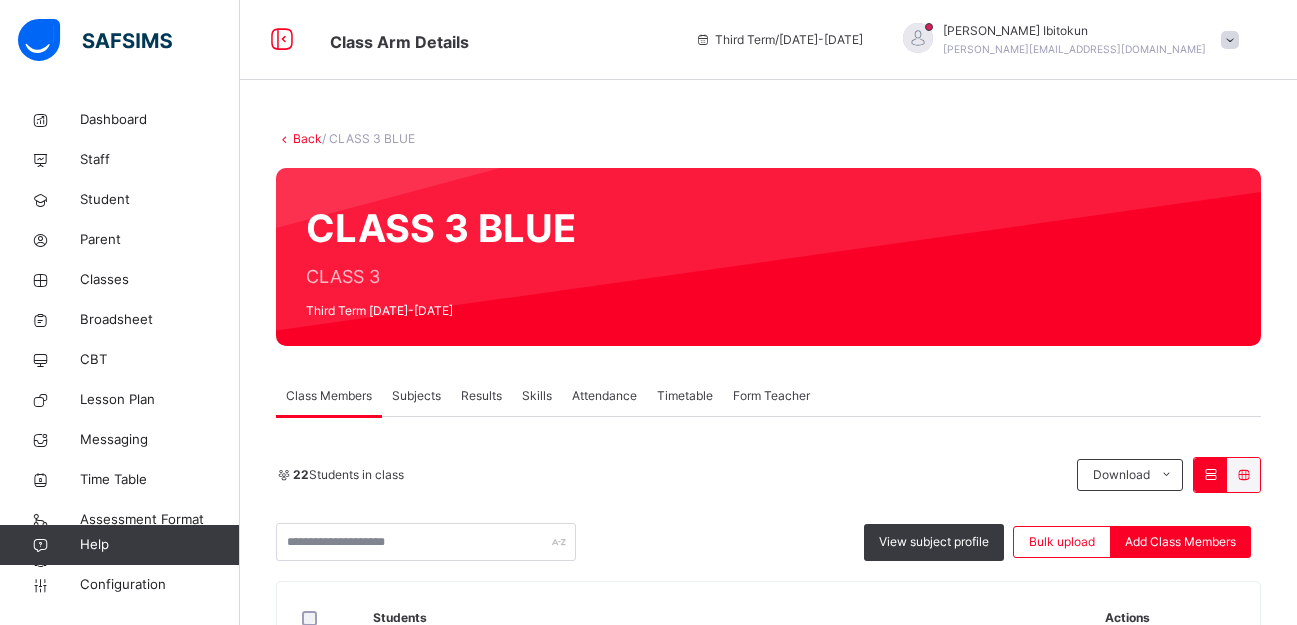 click on "Results" at bounding box center (481, 396) 